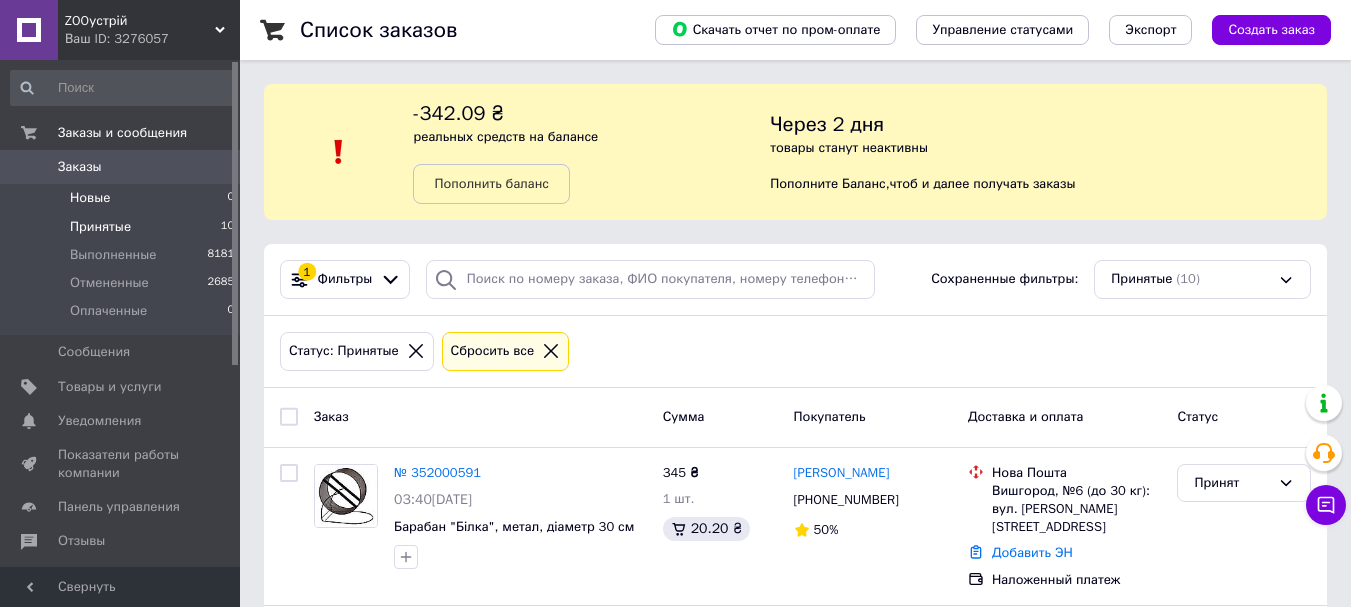 scroll, scrollTop: 0, scrollLeft: 0, axis: both 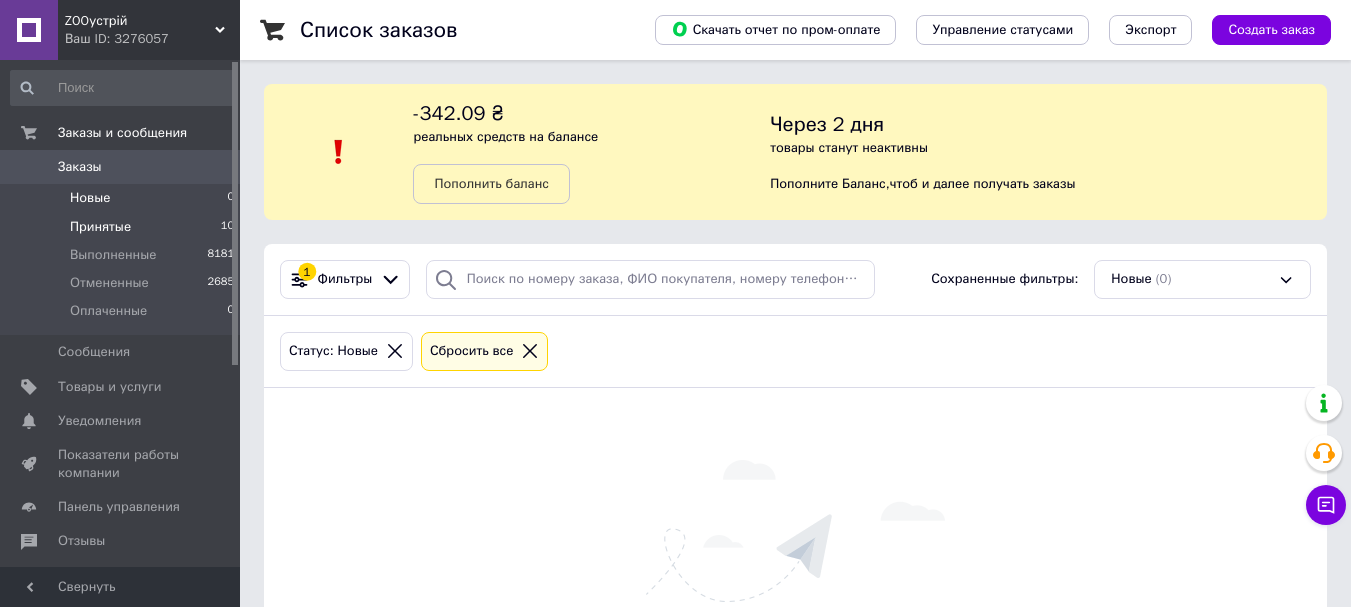 click on "Принятые 10" at bounding box center (123, 227) 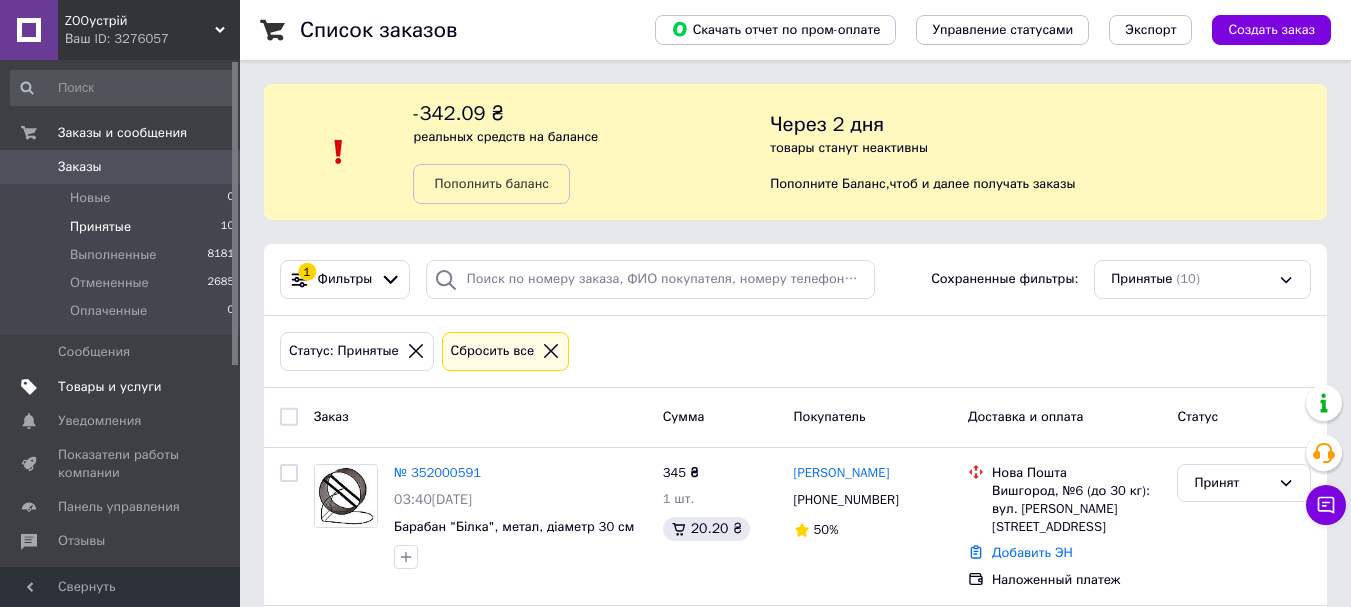 click on "Товары и услуги" at bounding box center [121, 387] 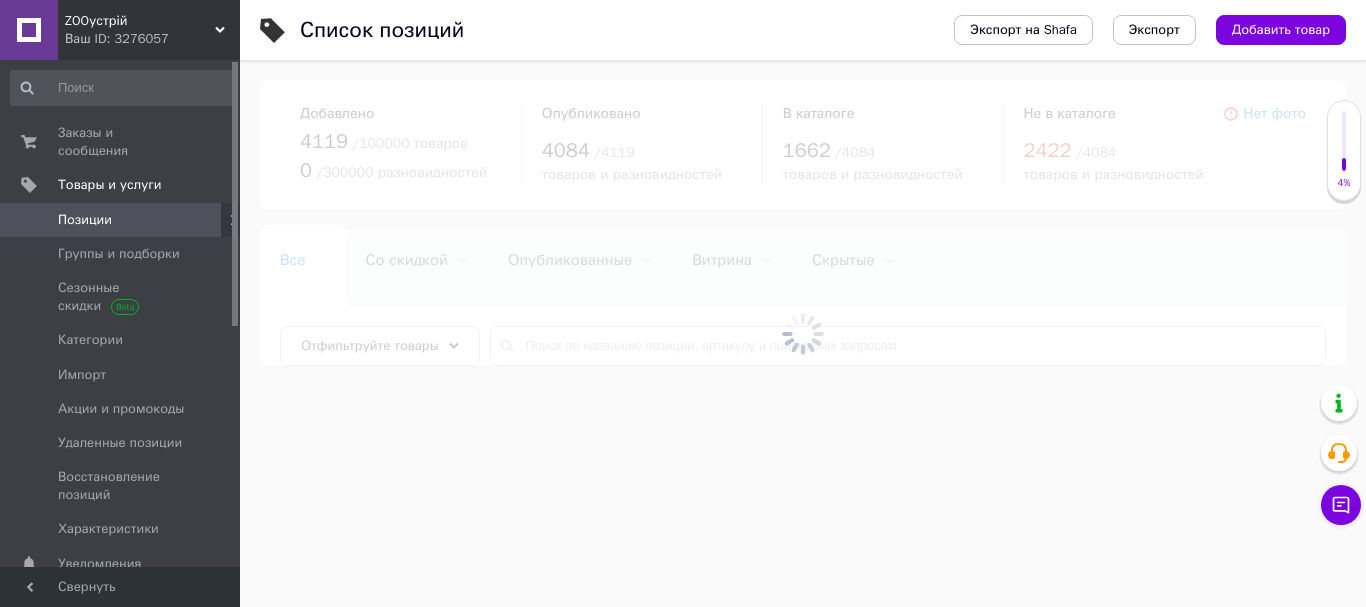 click at bounding box center [803, 333] 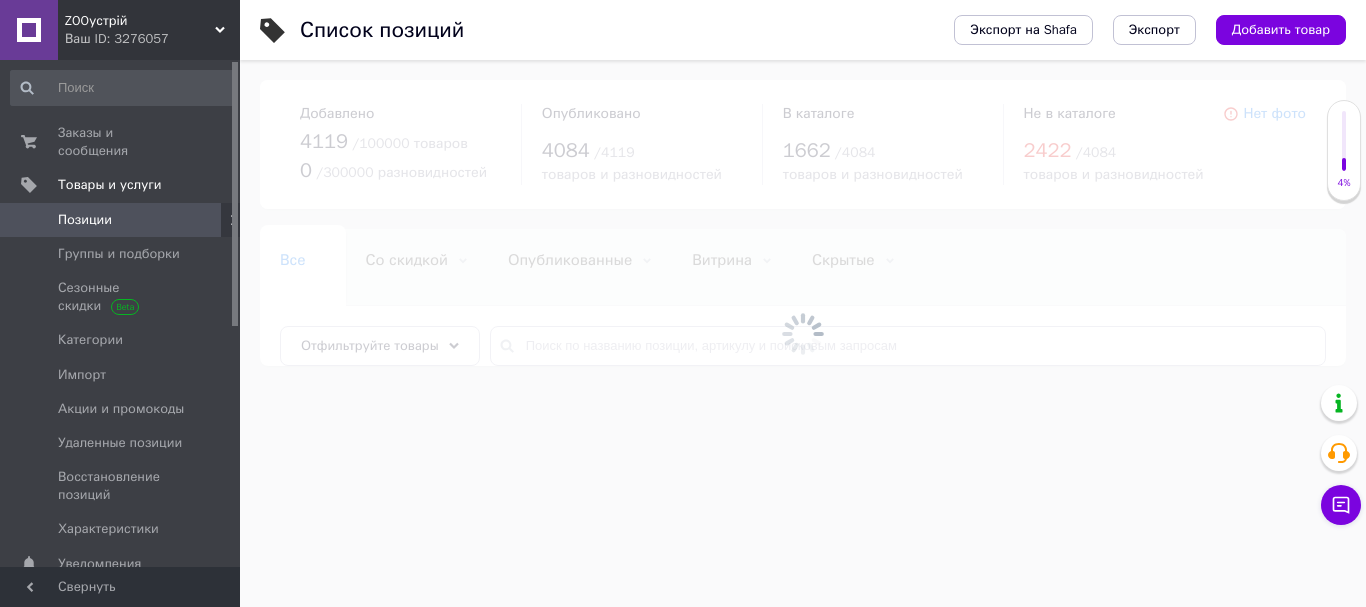 click at bounding box center (803, 333) 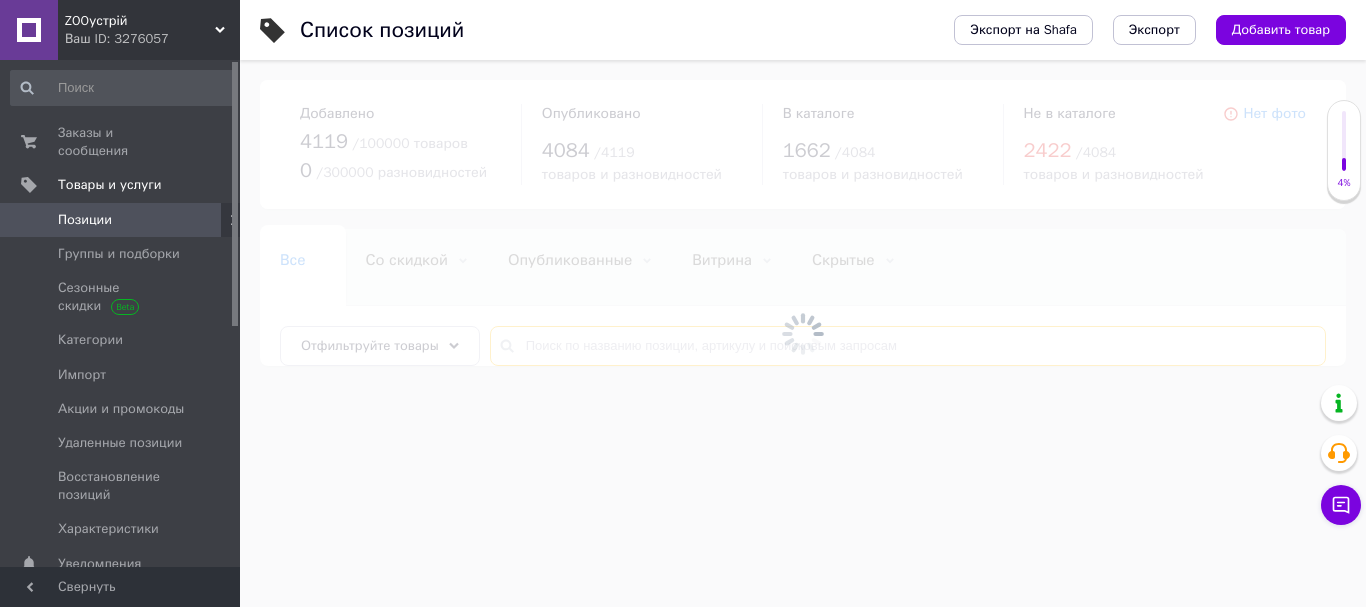 click at bounding box center (908, 346) 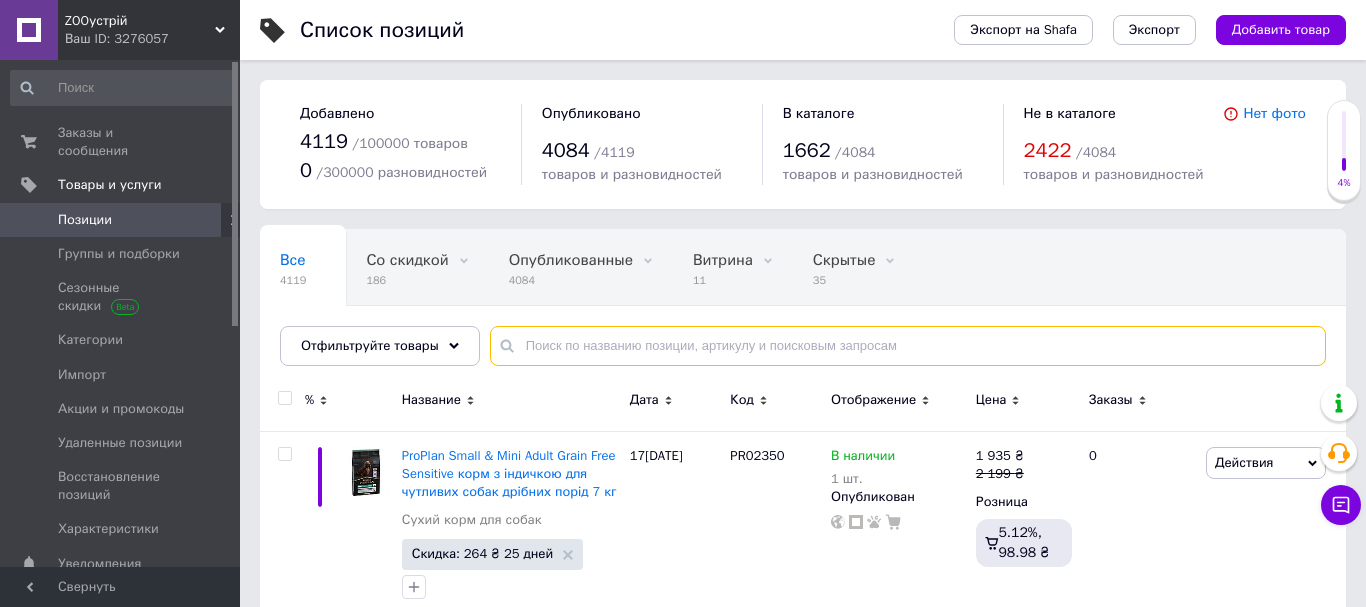 click at bounding box center (908, 346) 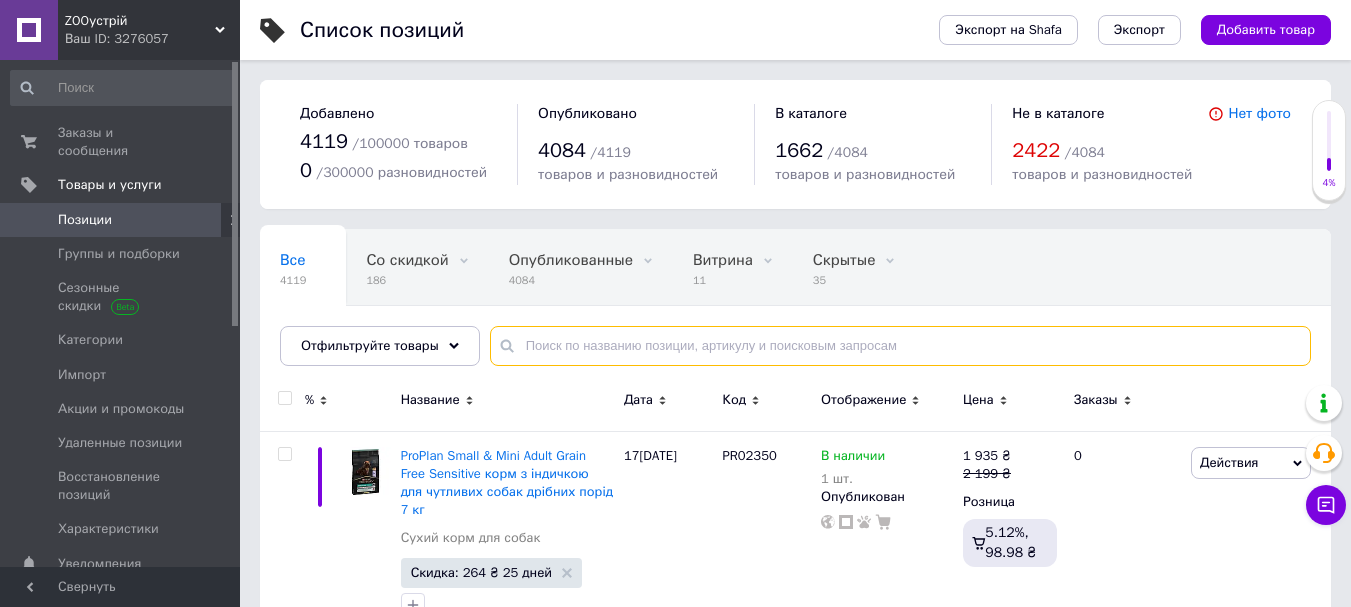 click at bounding box center (900, 346) 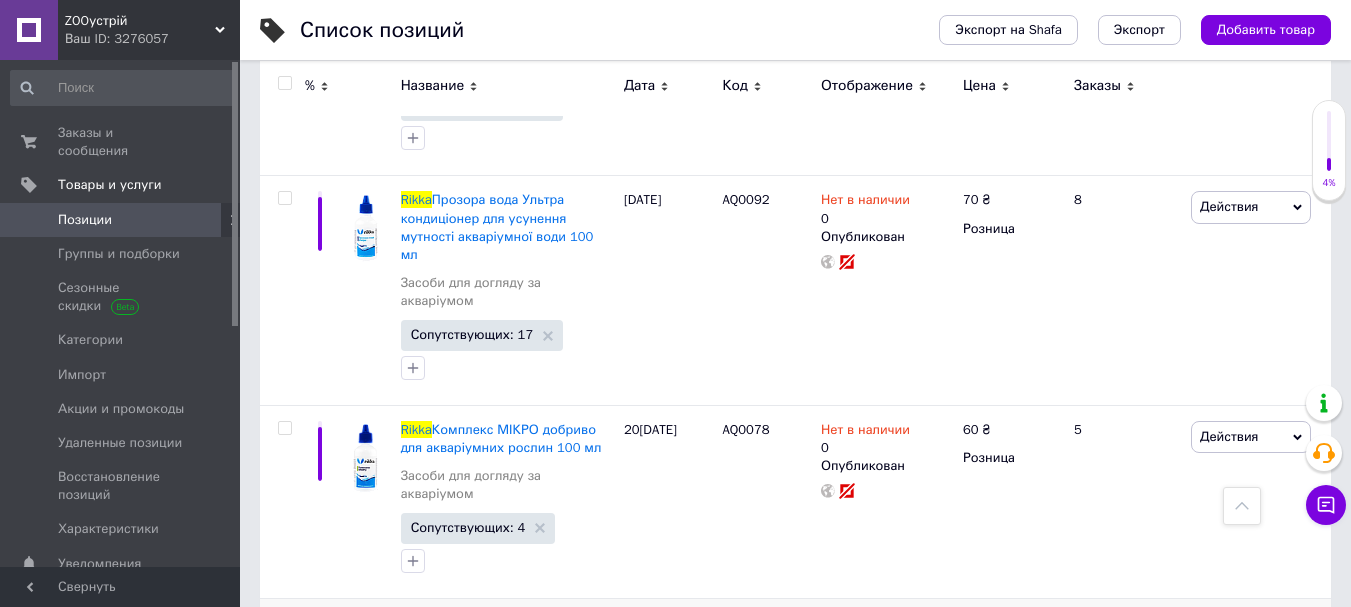 scroll, scrollTop: 2705, scrollLeft: 0, axis: vertical 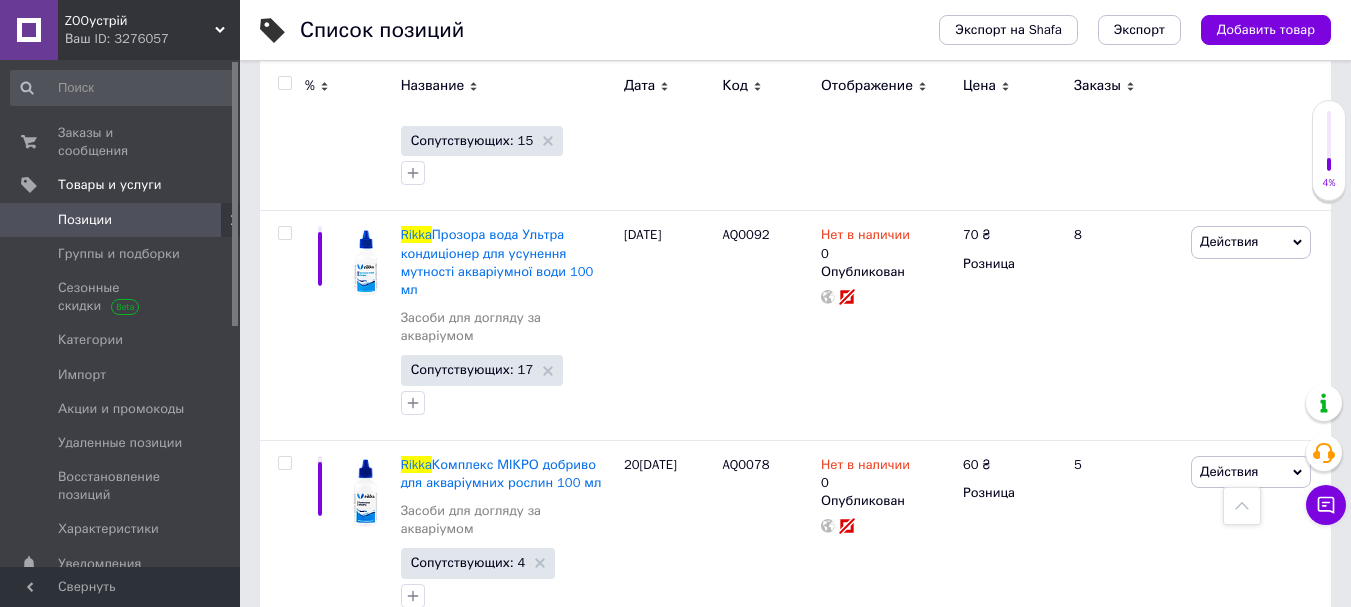 type on "rikka" 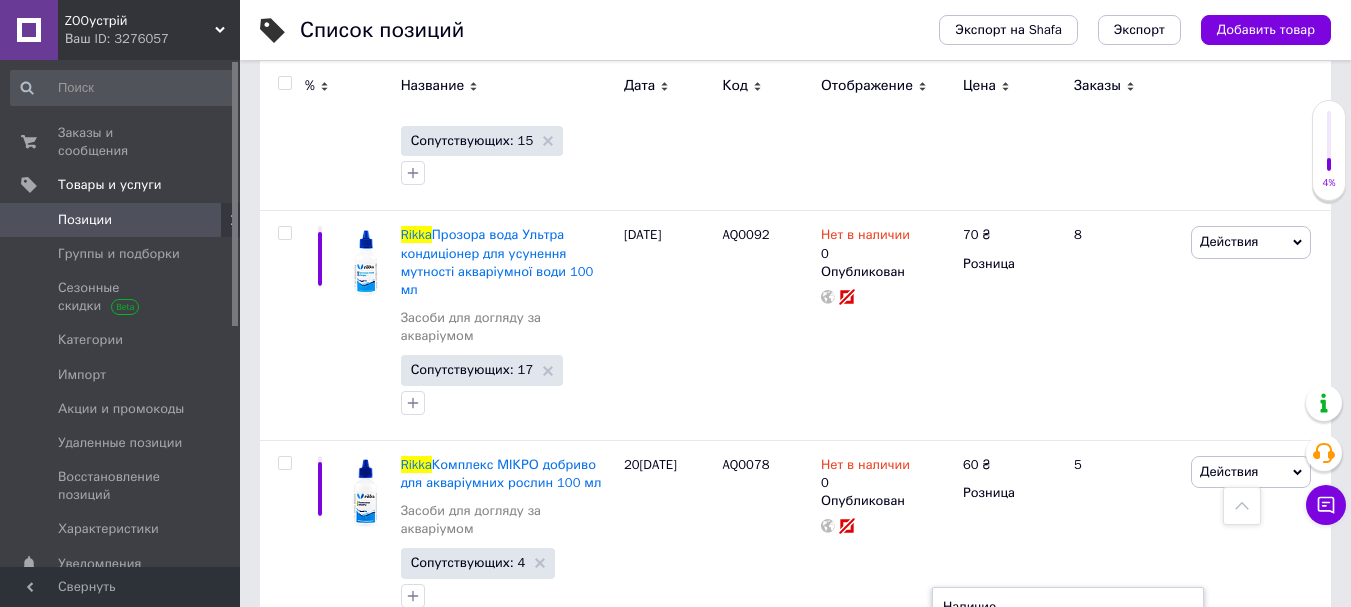 click on "В наличии" at bounding box center [1039, 681] 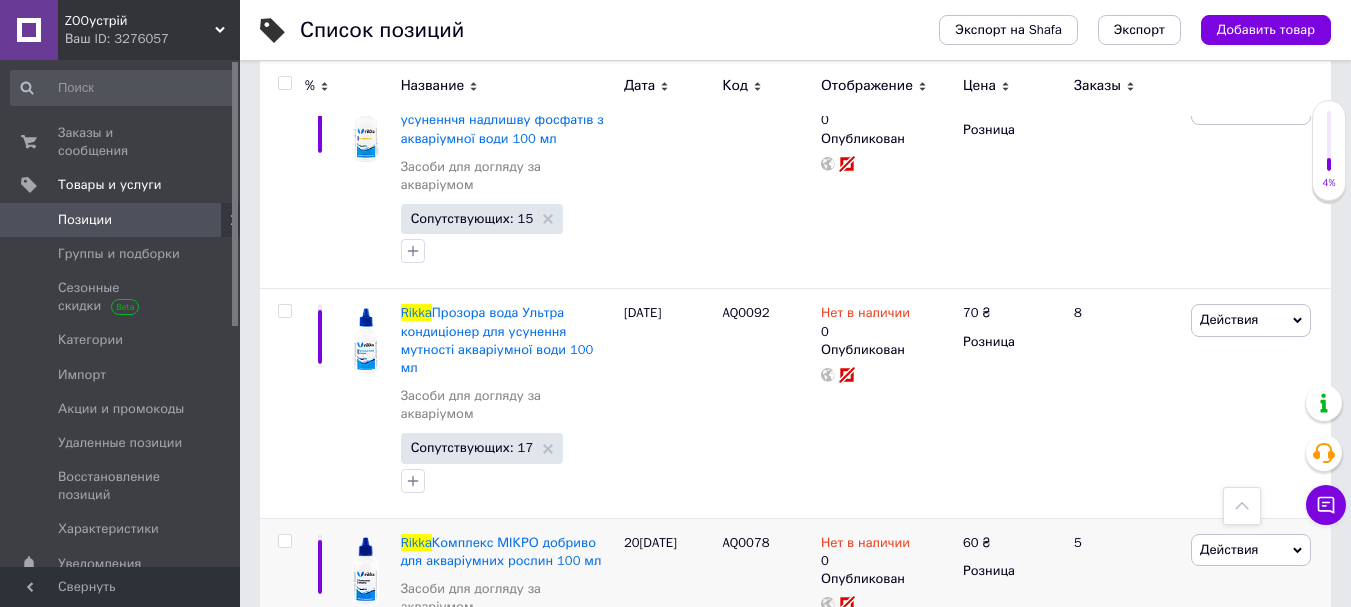 scroll, scrollTop: 2505, scrollLeft: 0, axis: vertical 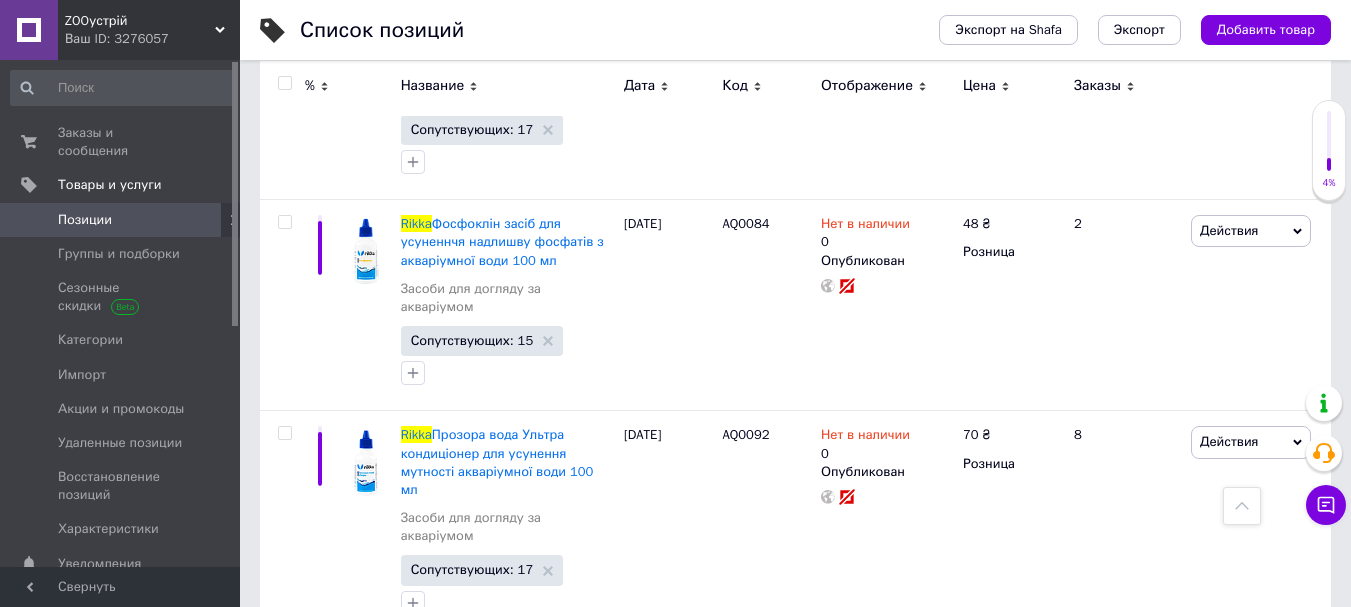 click on "Нет в наличии 0" at bounding box center (887, 674) 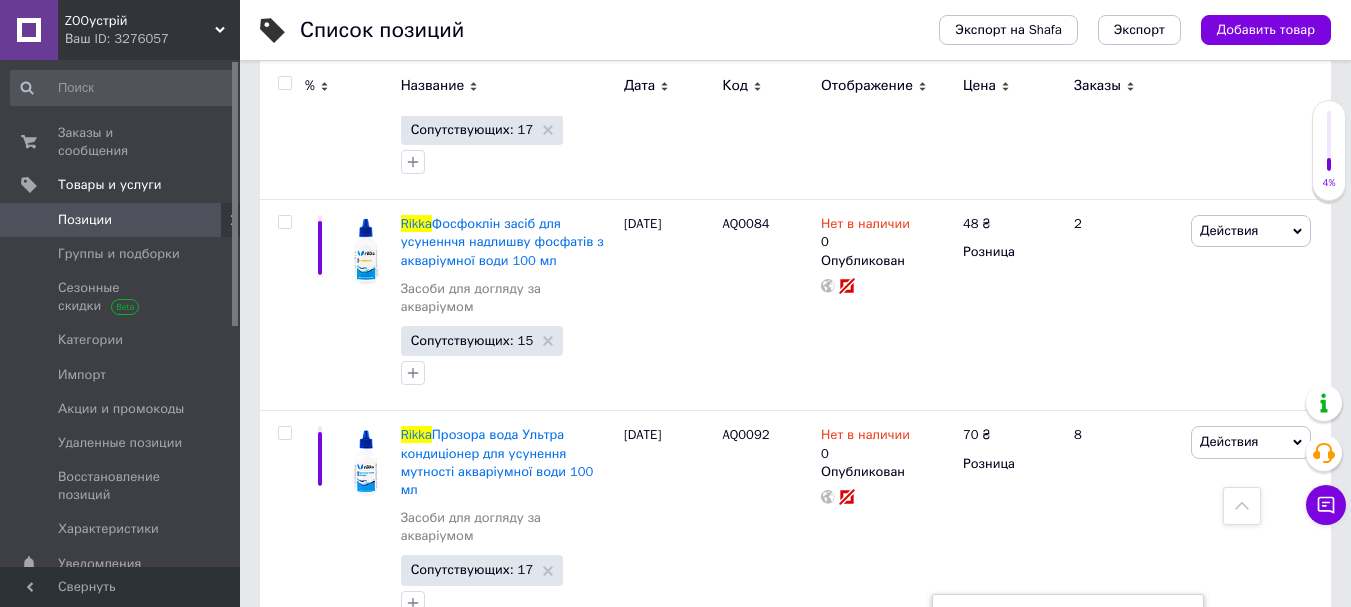 drag, startPoint x: 994, startPoint y: 375, endPoint x: 981, endPoint y: 406, distance: 33.61547 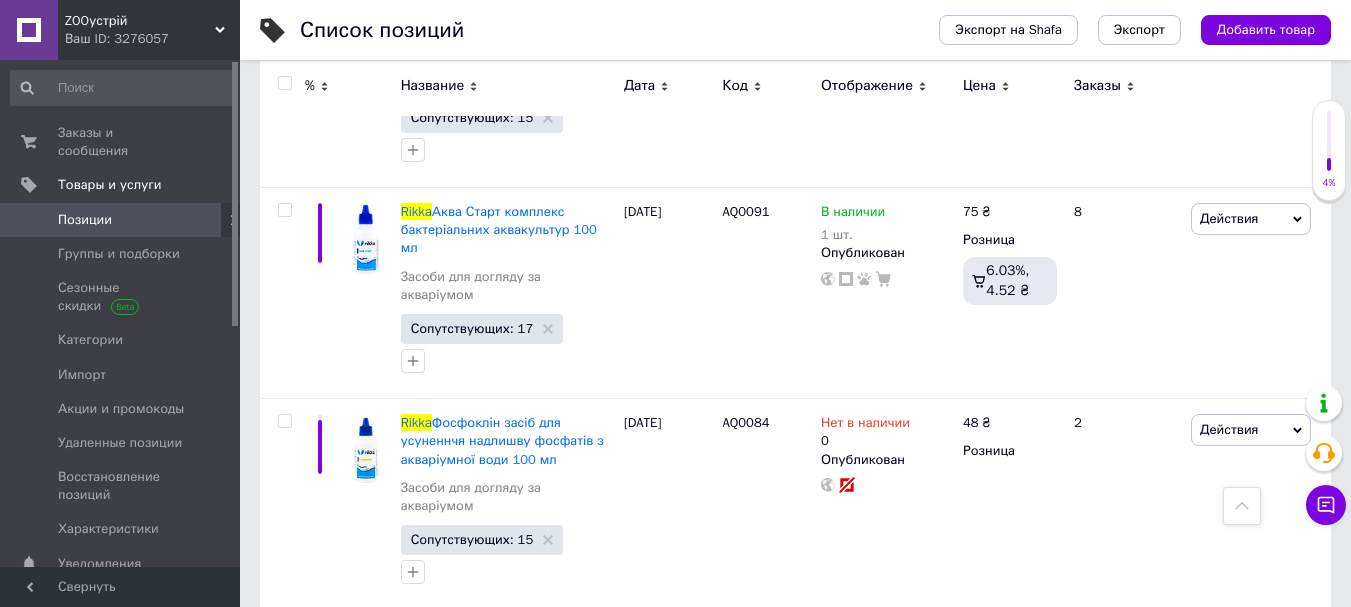 scroll, scrollTop: 2305, scrollLeft: 0, axis: vertical 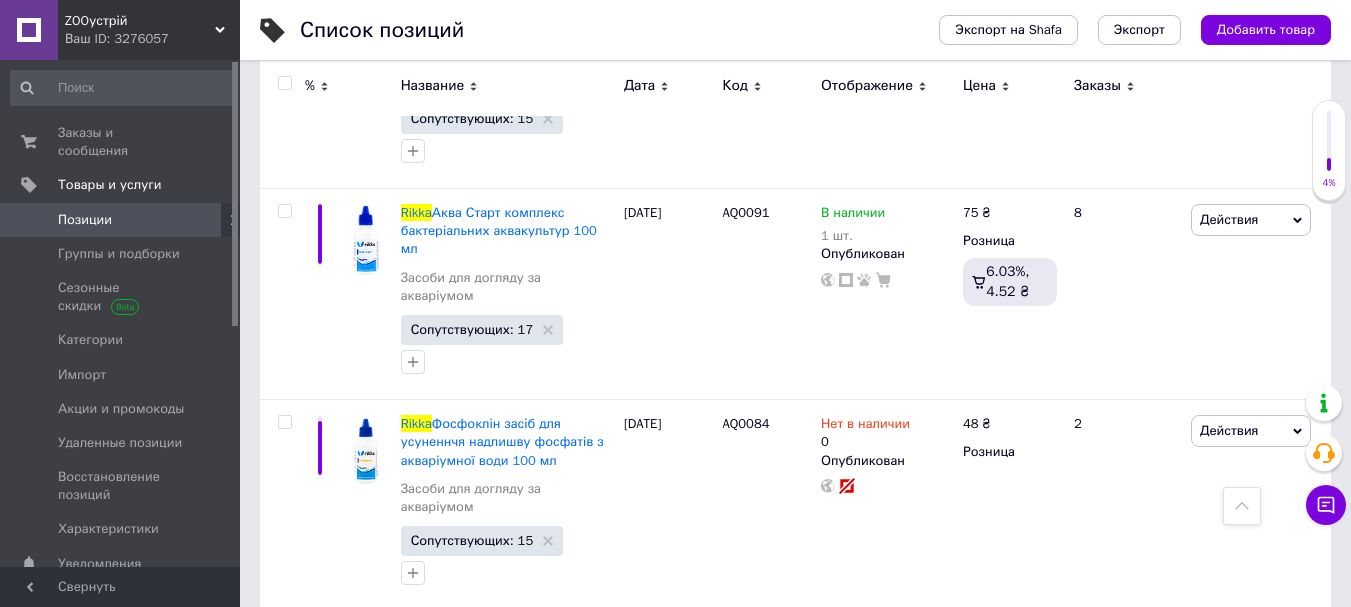click 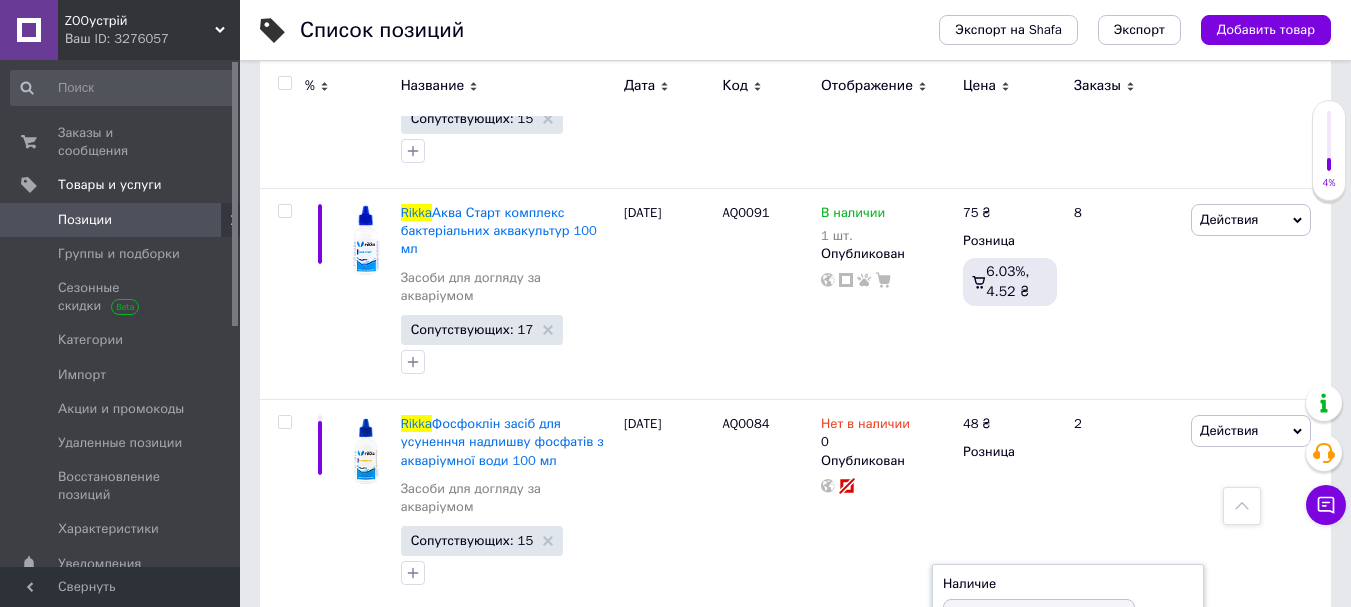 click on "В наличии" at bounding box center [1039, 659] 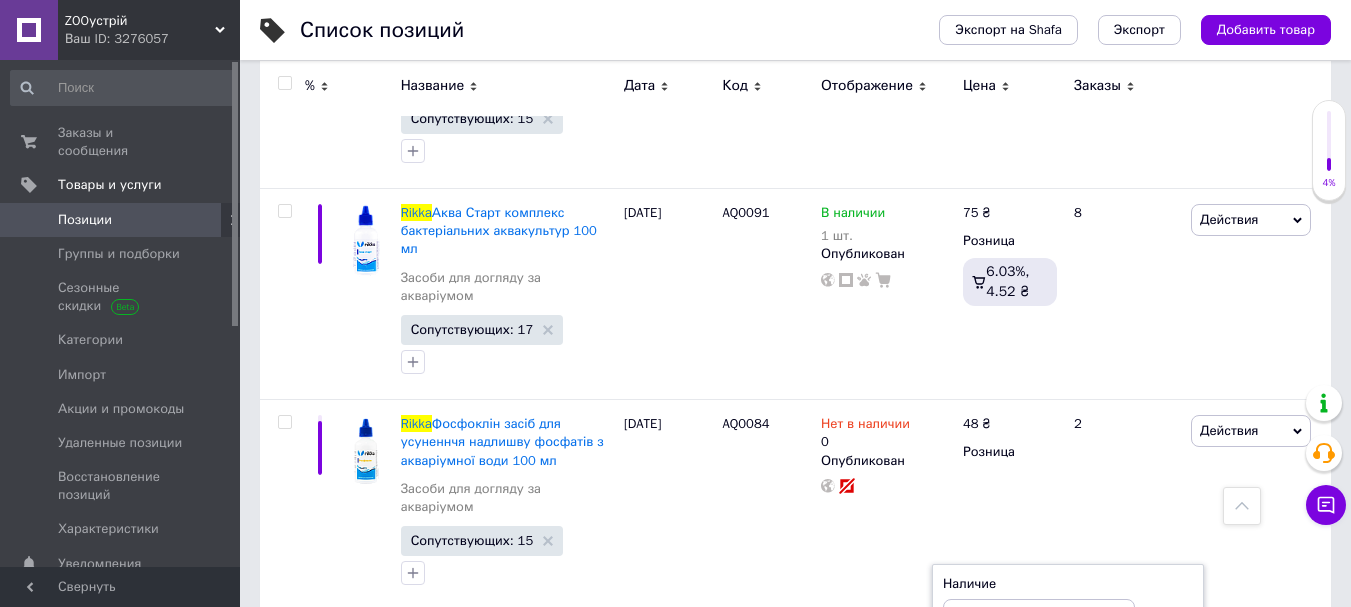 click on "0" at bounding box center (1019, 695) 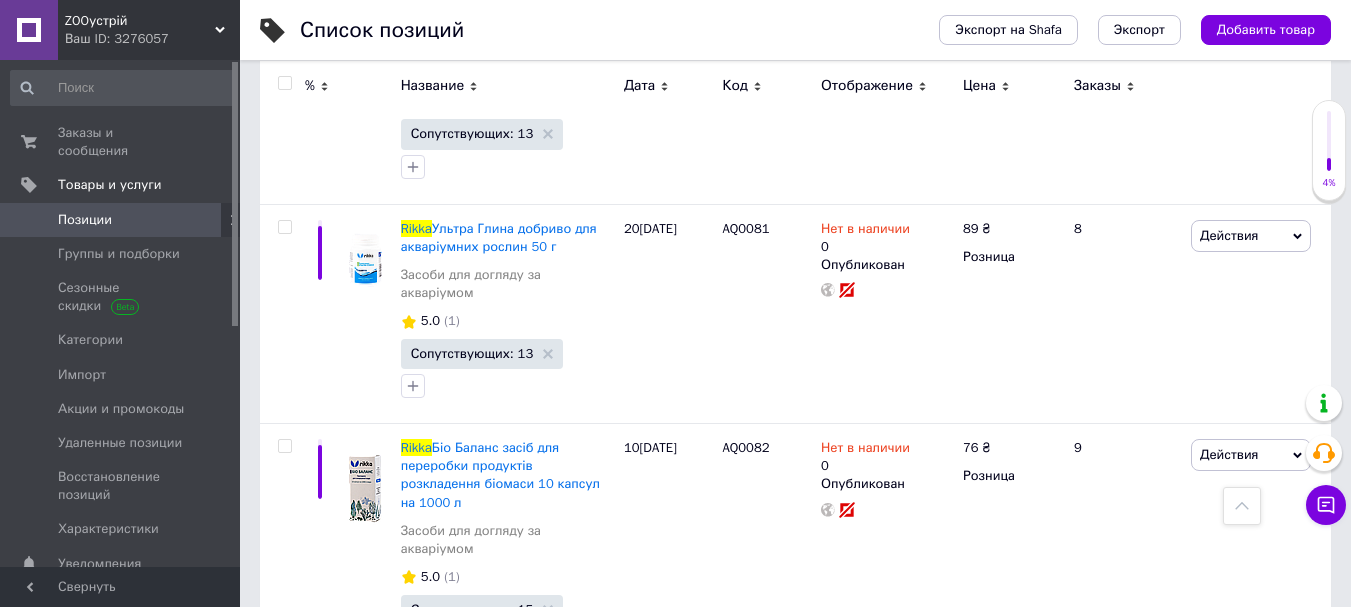 scroll, scrollTop: 1105, scrollLeft: 0, axis: vertical 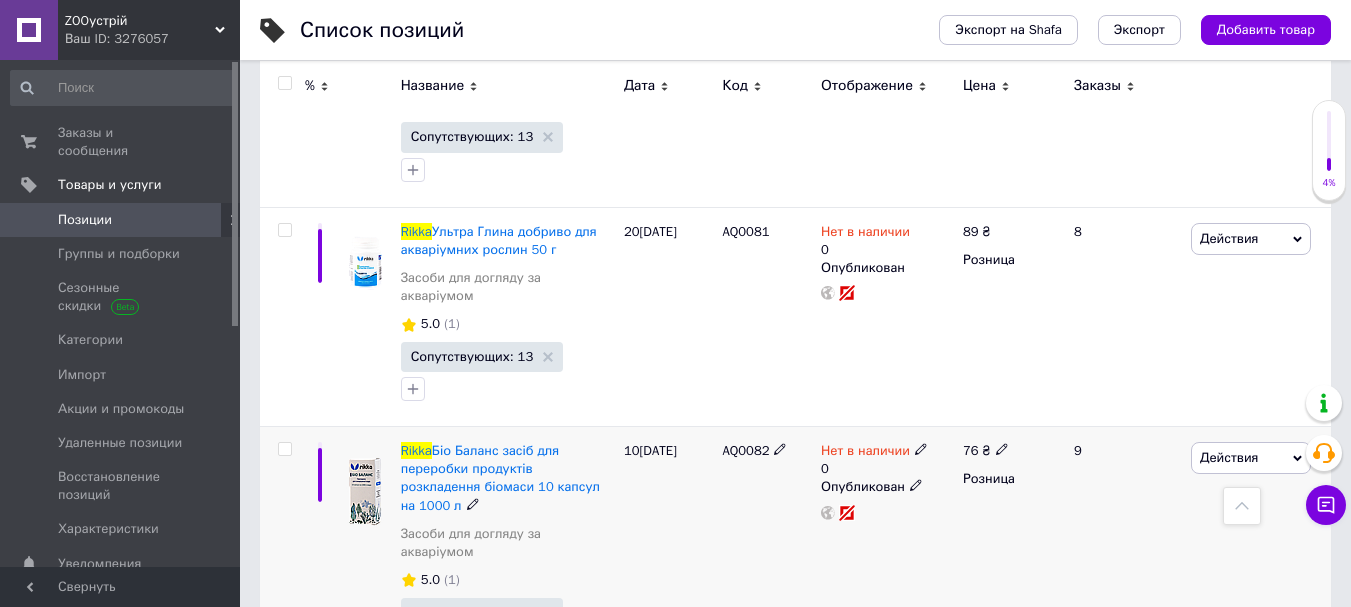 click 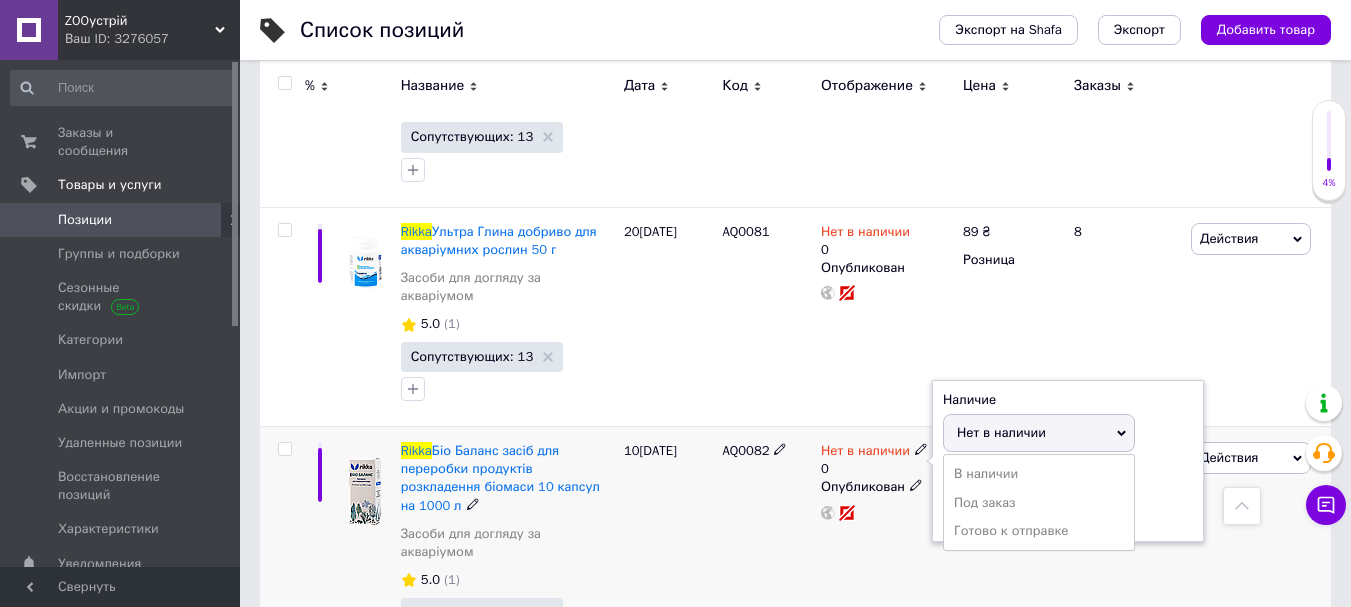 drag, startPoint x: 977, startPoint y: 354, endPoint x: 972, endPoint y: 388, distance: 34.36568 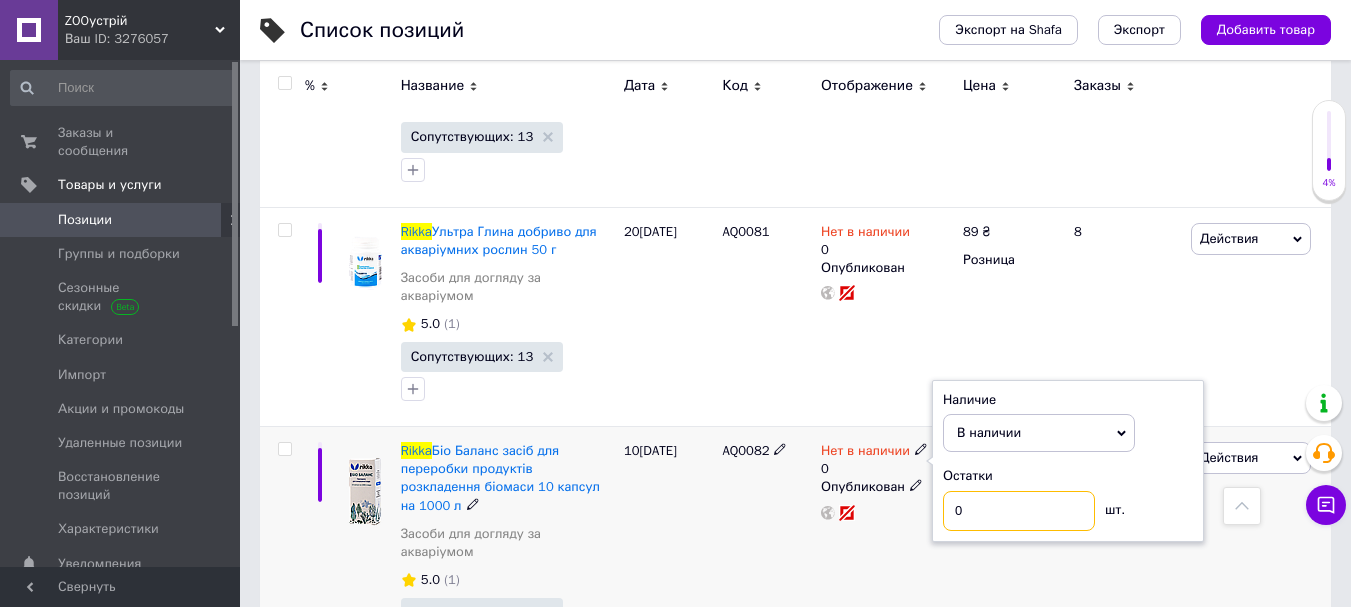 click on "0" at bounding box center [1019, 511] 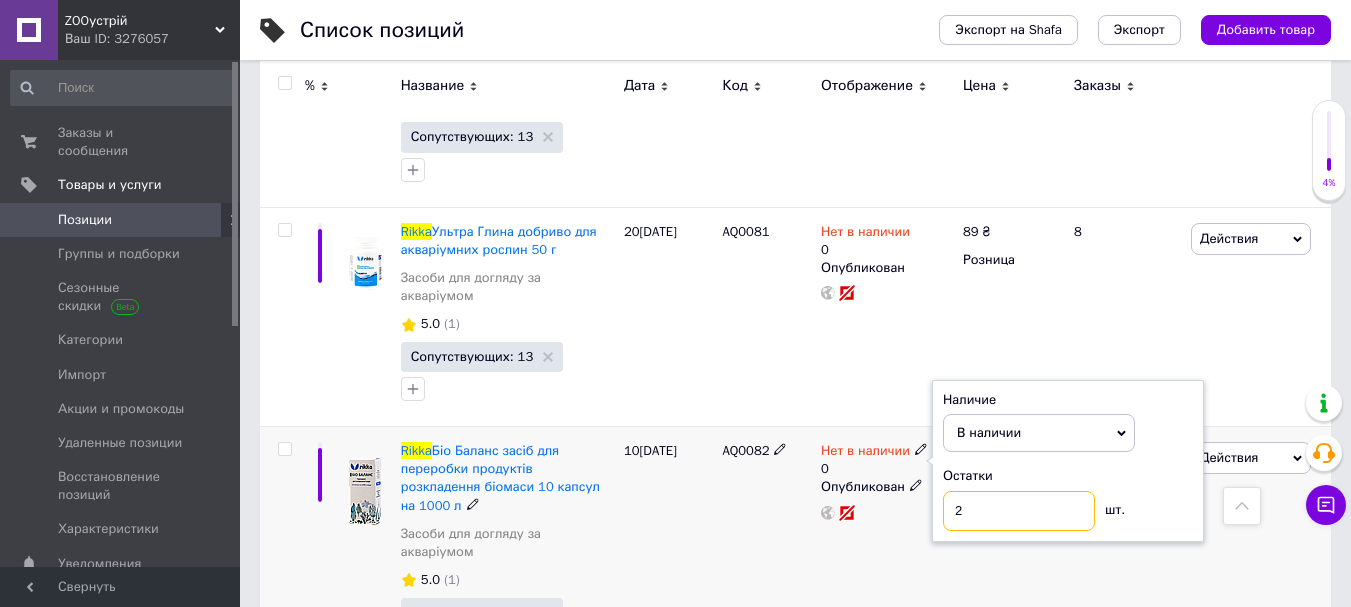 type on "2" 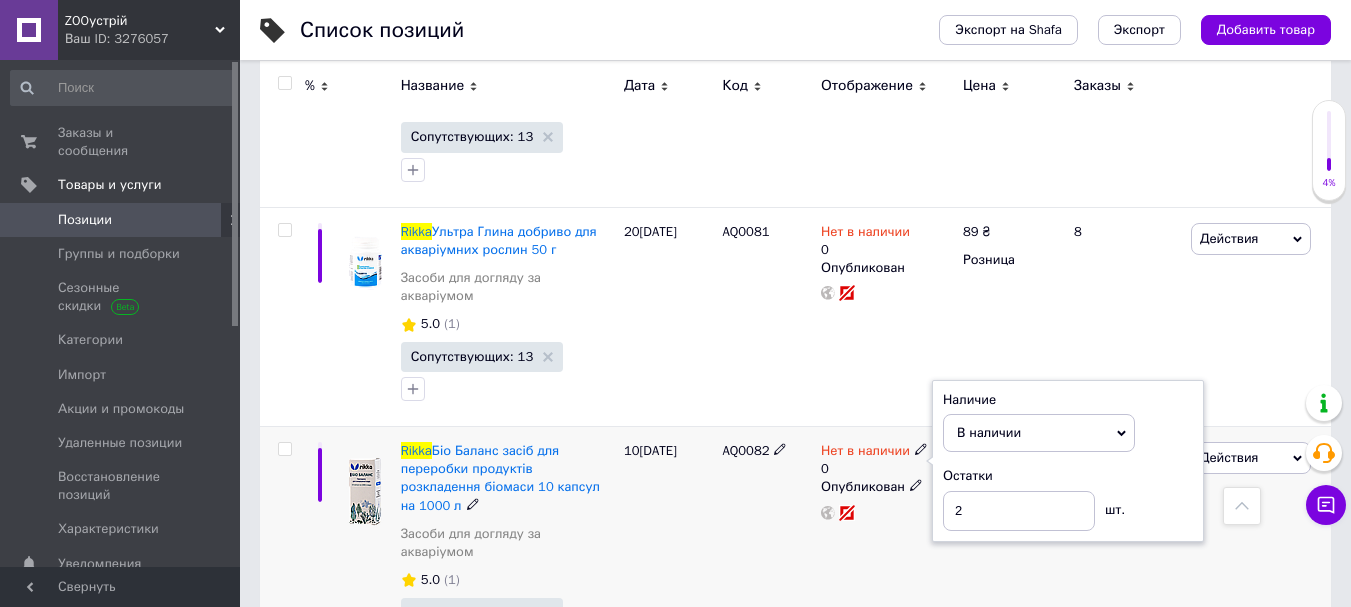 click on "Нет в наличии 0 Наличие В наличии Нет в наличии Под заказ Готово к отправке Остатки 2 шт. Опубликован" at bounding box center (887, 555) 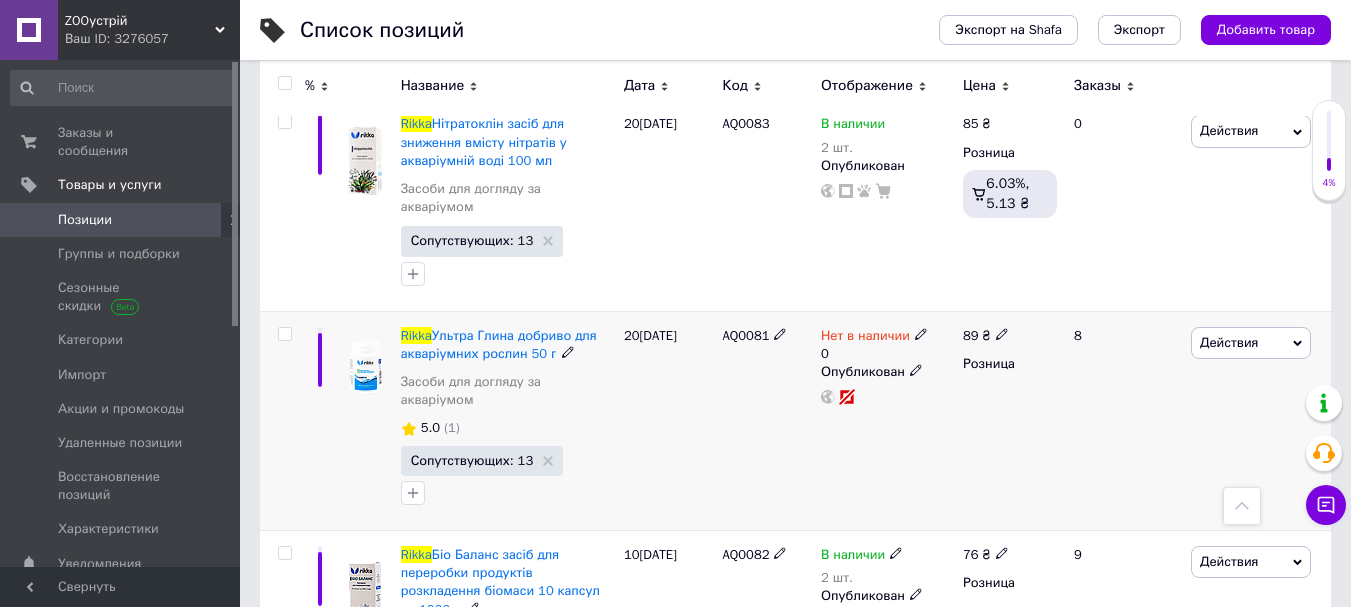 scroll, scrollTop: 905, scrollLeft: 0, axis: vertical 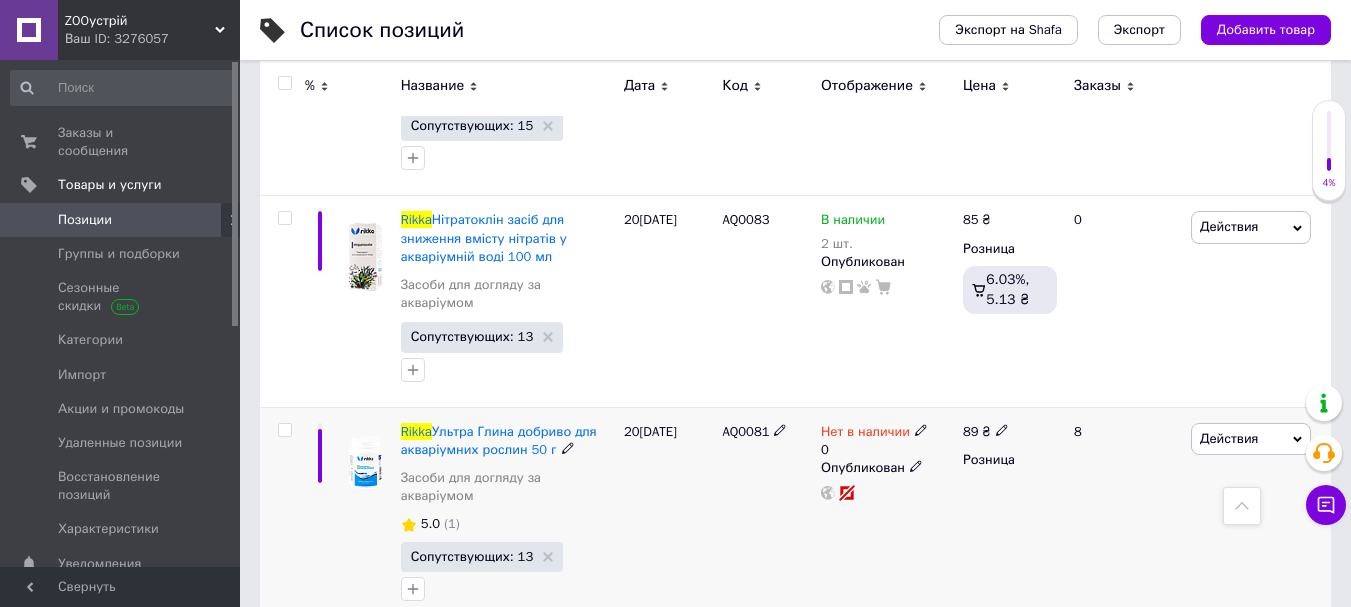 drag, startPoint x: 917, startPoint y: 333, endPoint x: 929, endPoint y: 340, distance: 13.892444 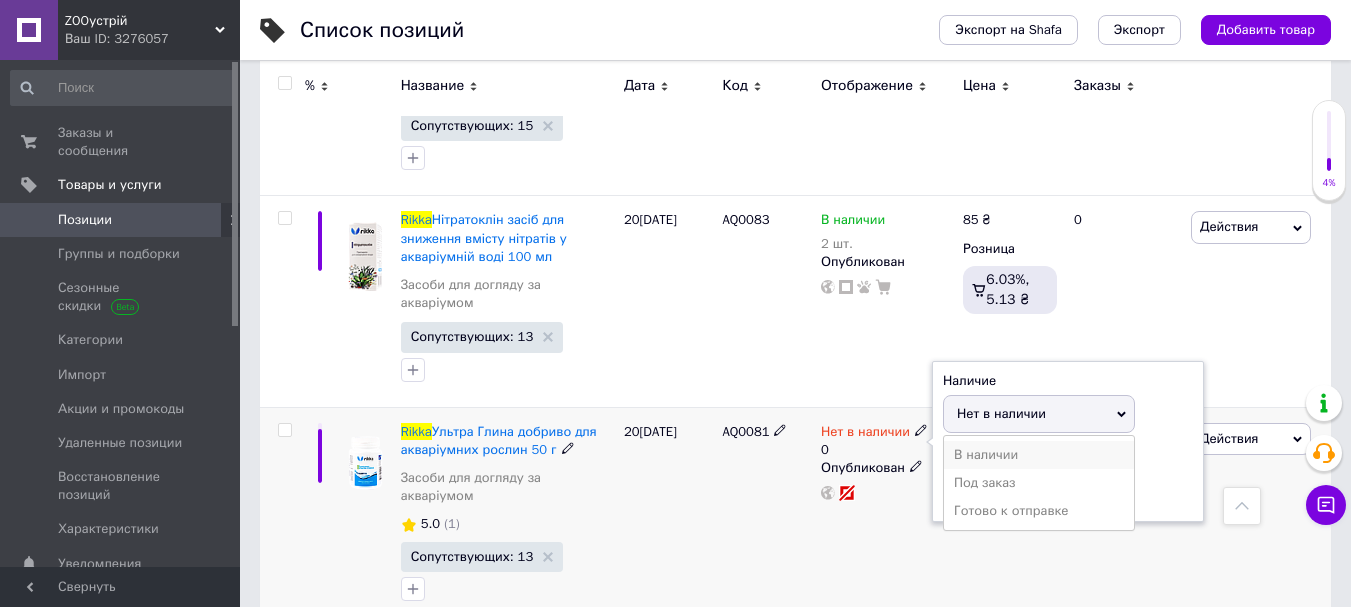 click on "В наличии" at bounding box center (1039, 455) 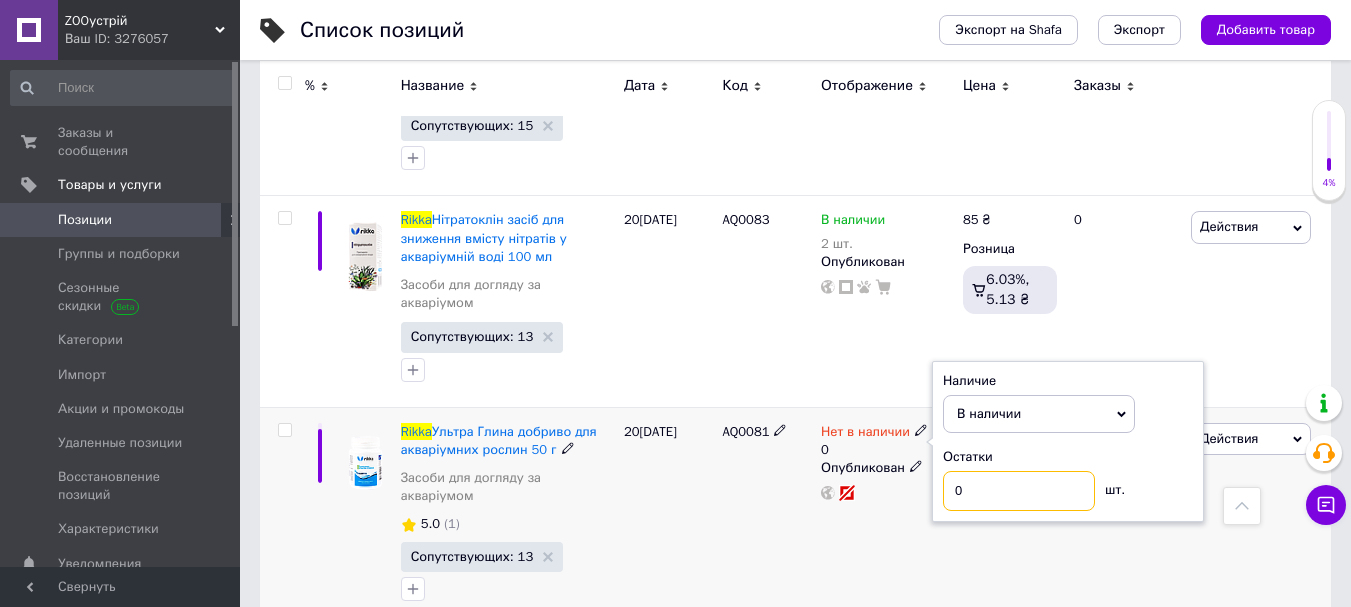 click on "0" at bounding box center [1019, 491] 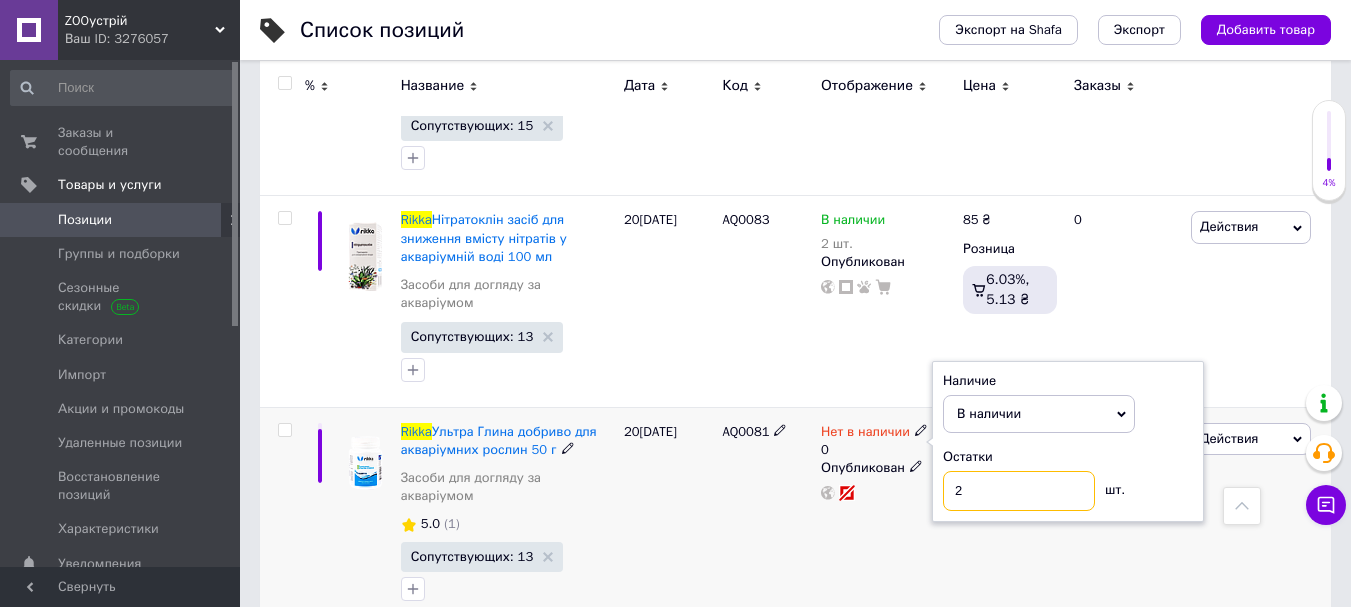 type on "2" 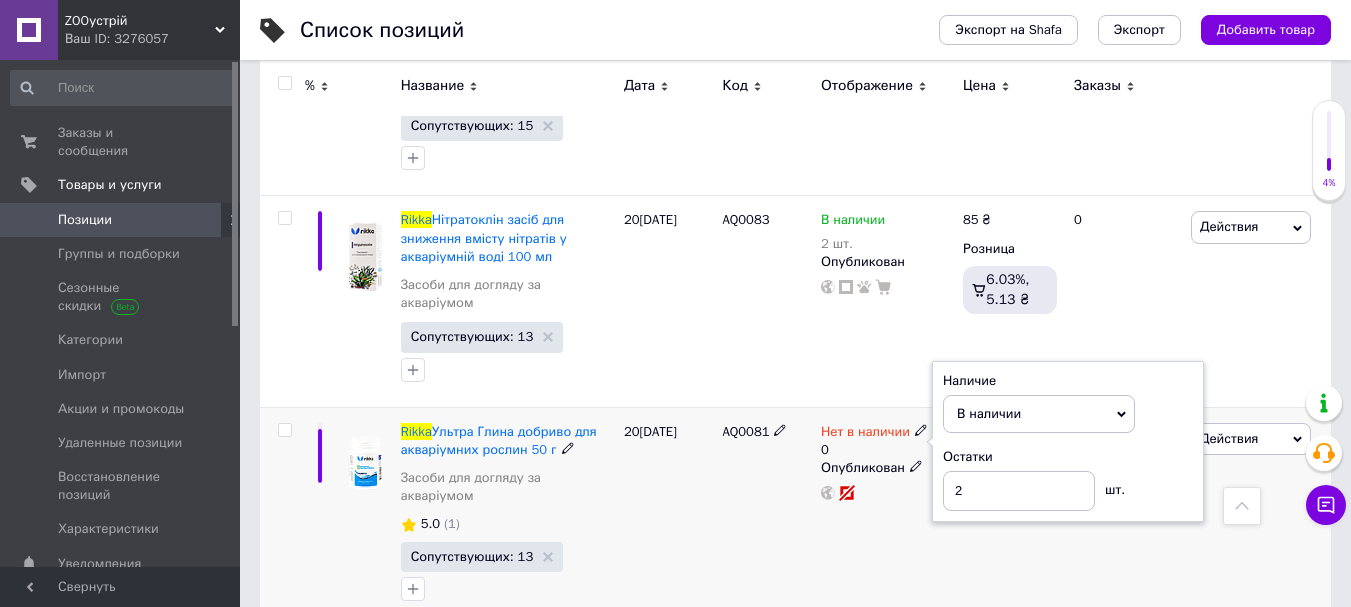 click on "20[DATE]" at bounding box center (668, 517) 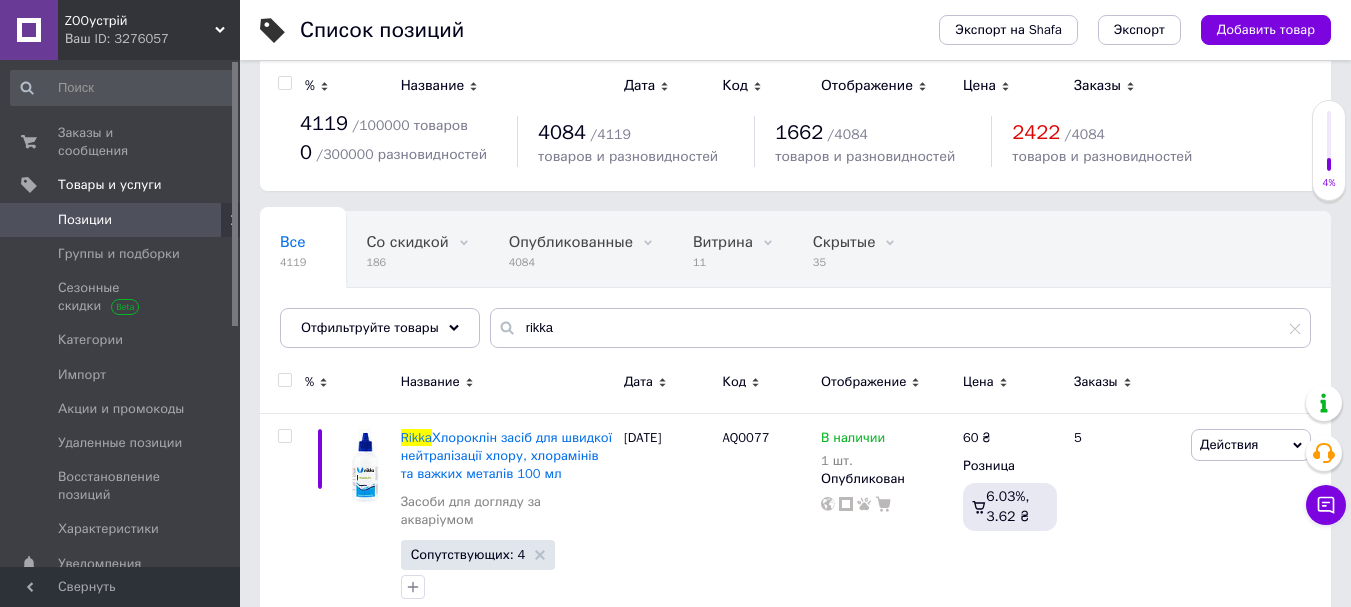 scroll, scrollTop: 0, scrollLeft: 0, axis: both 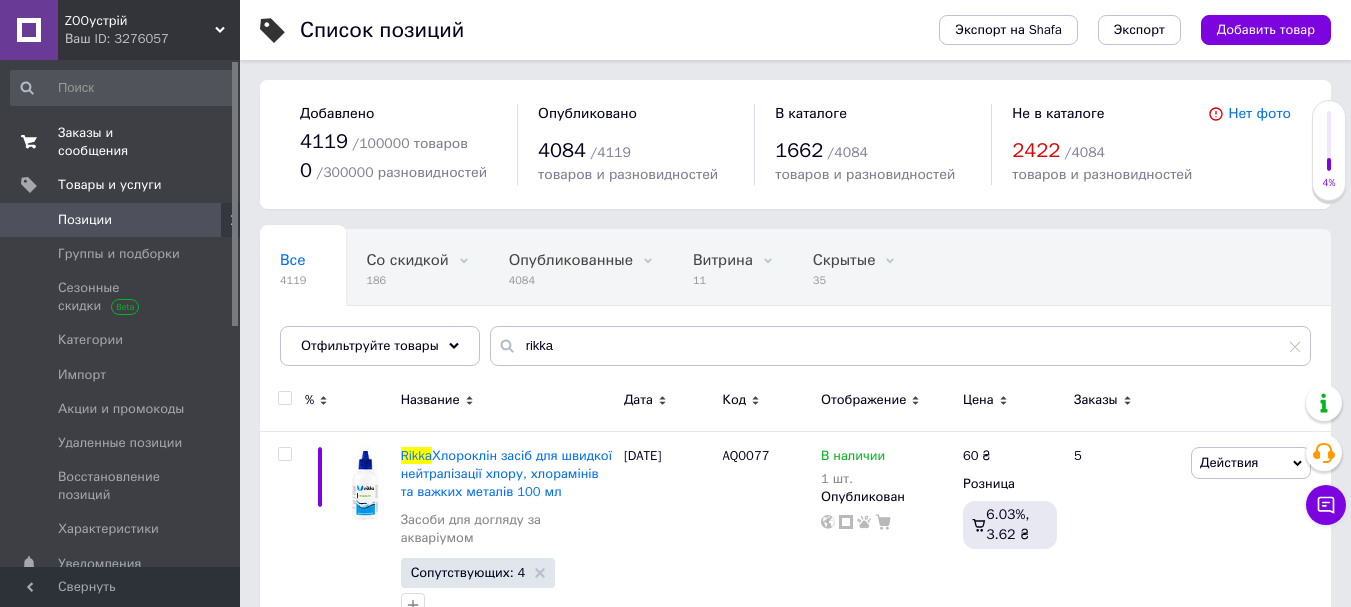 click on "Заказы и сообщения" at bounding box center [121, 142] 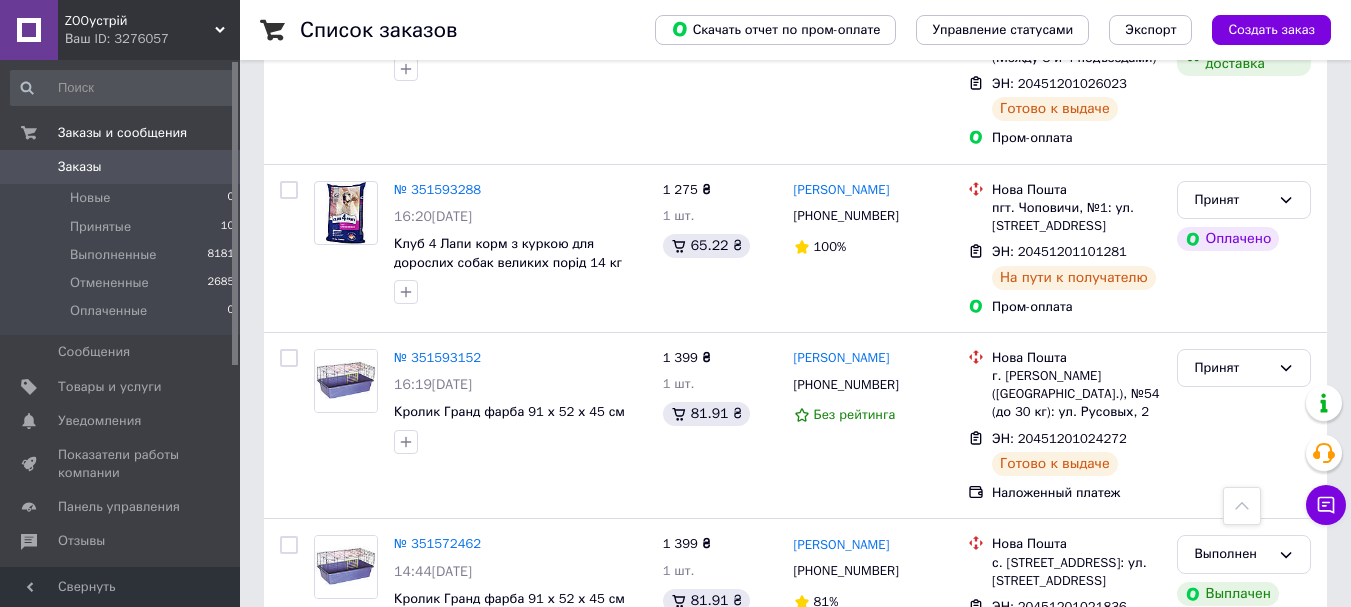 scroll, scrollTop: 2200, scrollLeft: 0, axis: vertical 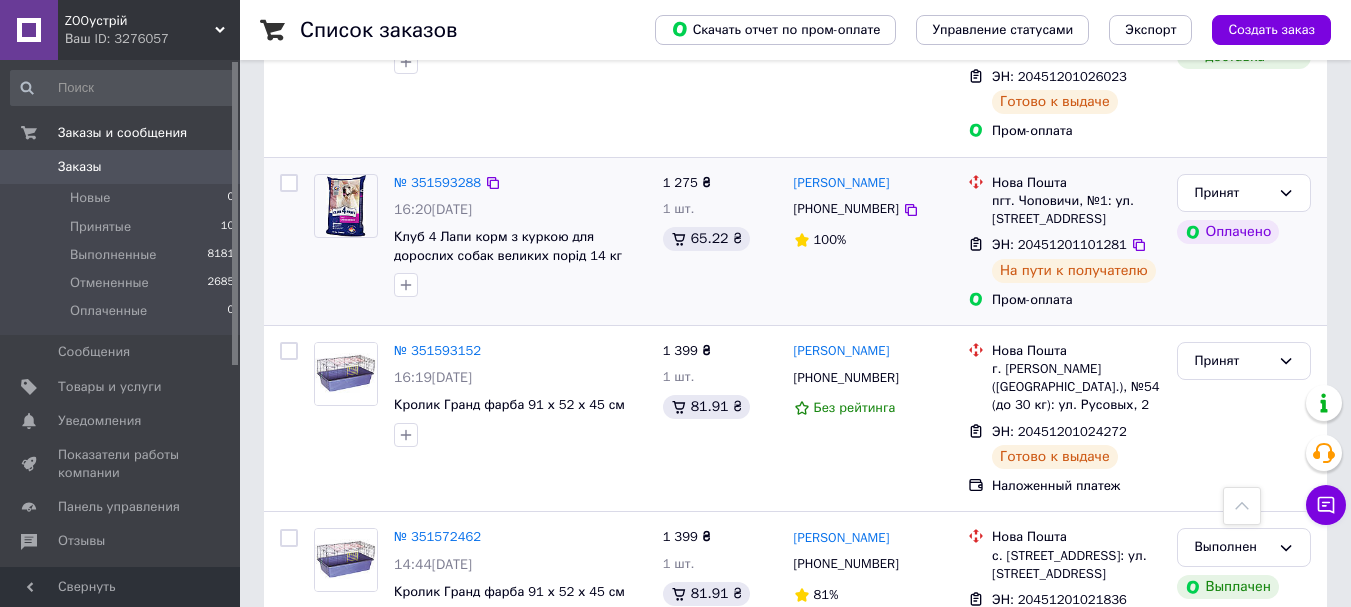 click on "Клуб 4 Лапи корм з куркою для дорослих собак великих порід 14 кг" at bounding box center (520, 246) 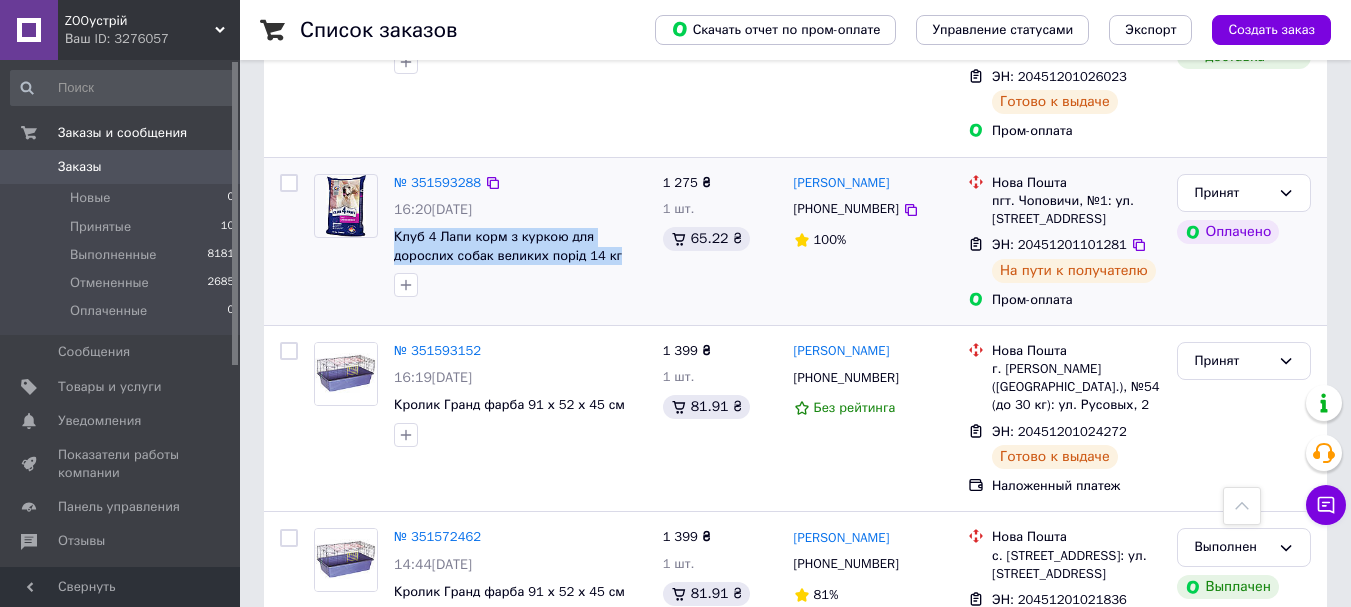 copy on "Клуб 4 Лапи корм з куркою для дорослих собак великих порід 14 кг" 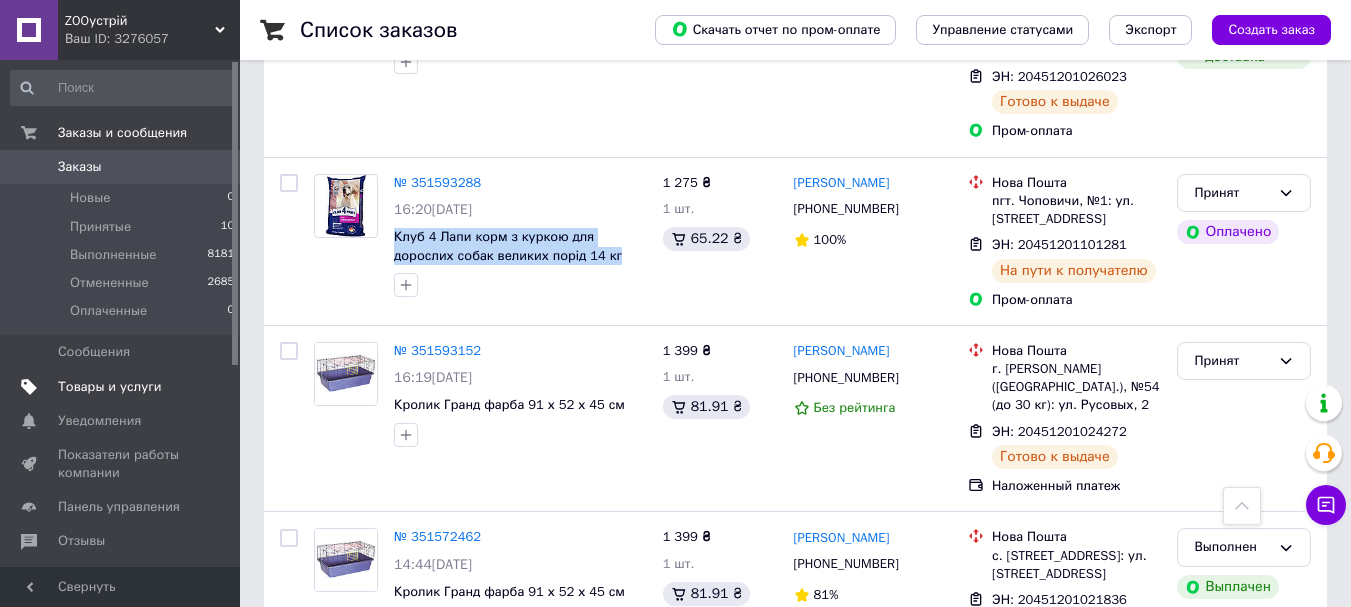 click on "Товары и услуги" at bounding box center [110, 387] 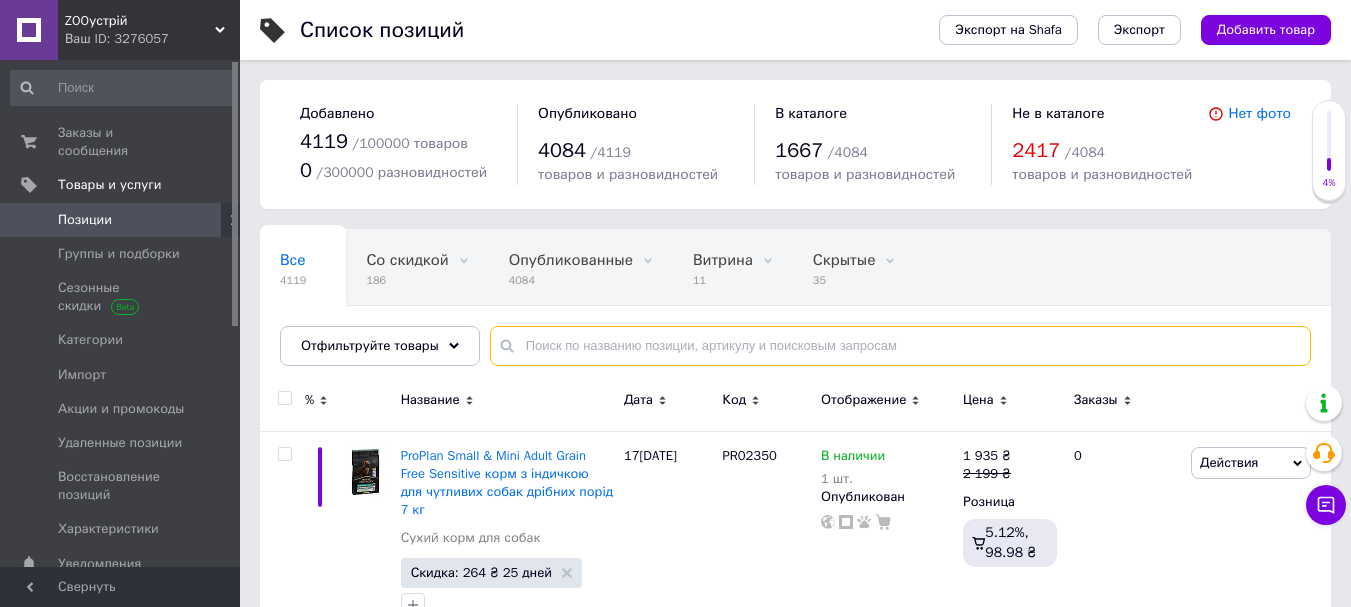click at bounding box center [900, 346] 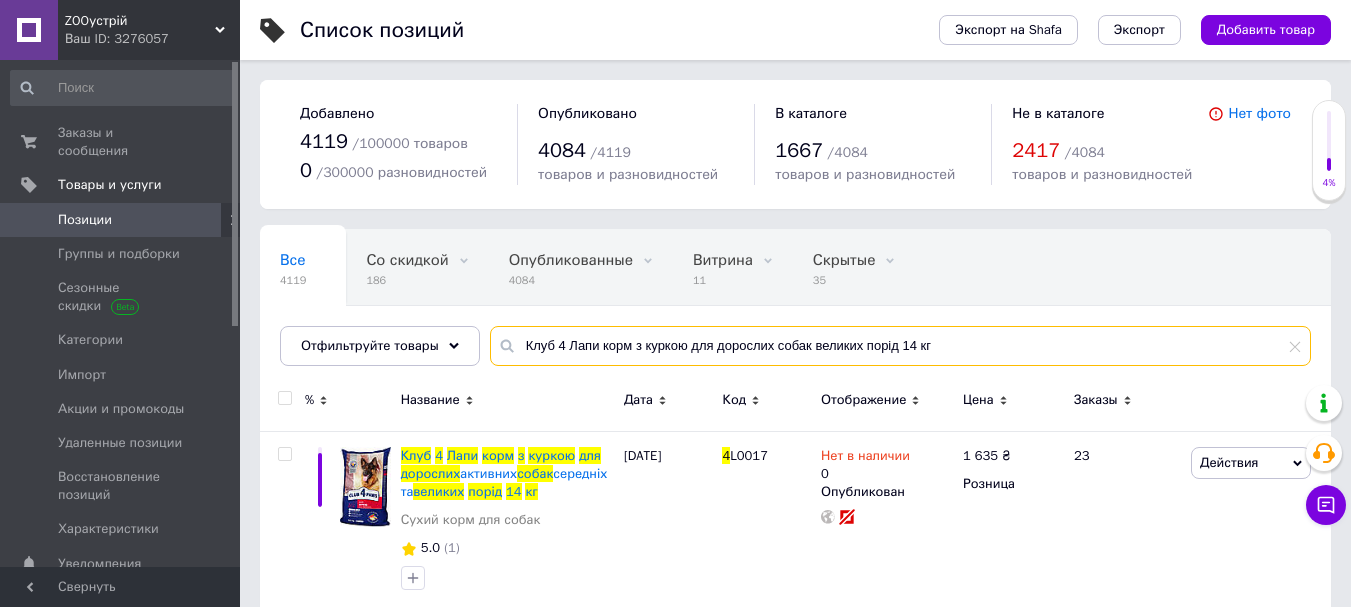 scroll, scrollTop: 256, scrollLeft: 0, axis: vertical 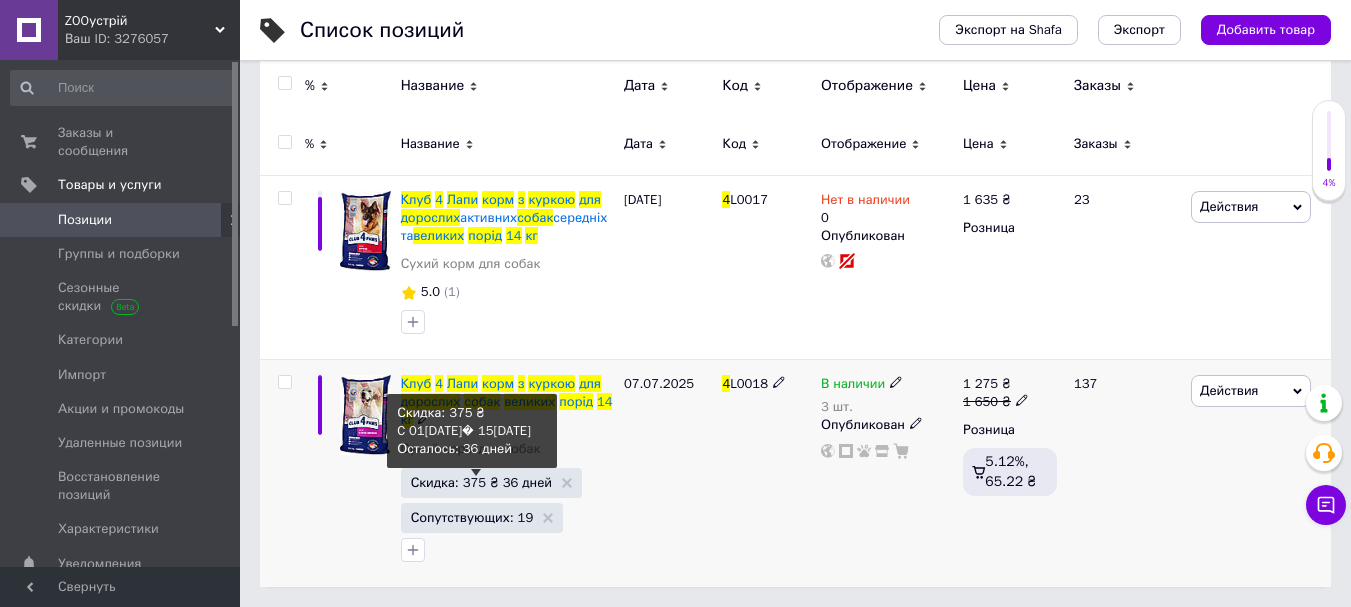 type on "Клуб 4 Лапи корм з куркою для дорослих собак великих порід 14 кг" 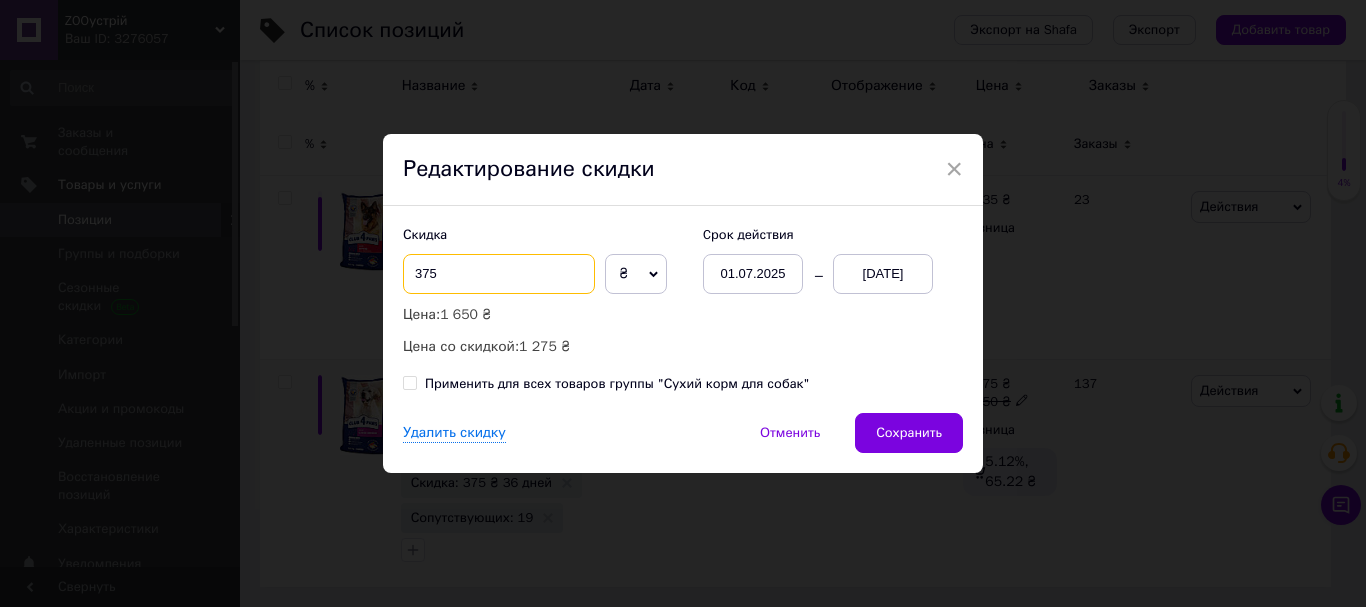 click on "375" at bounding box center [499, 274] 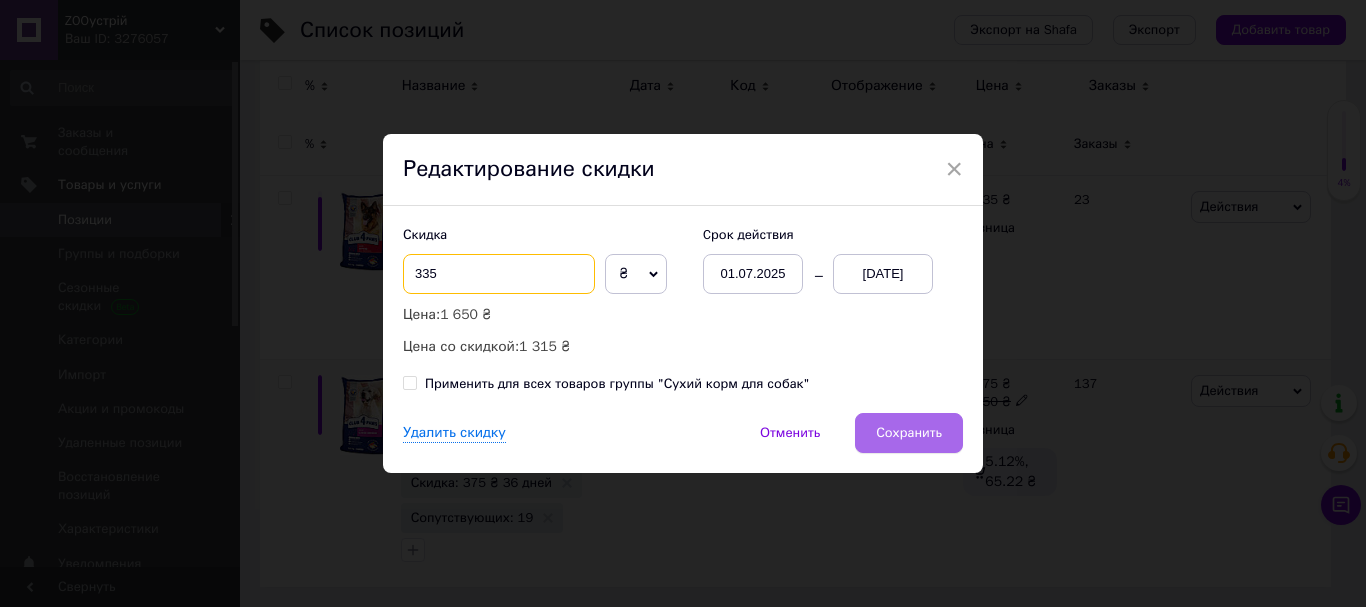type on "335" 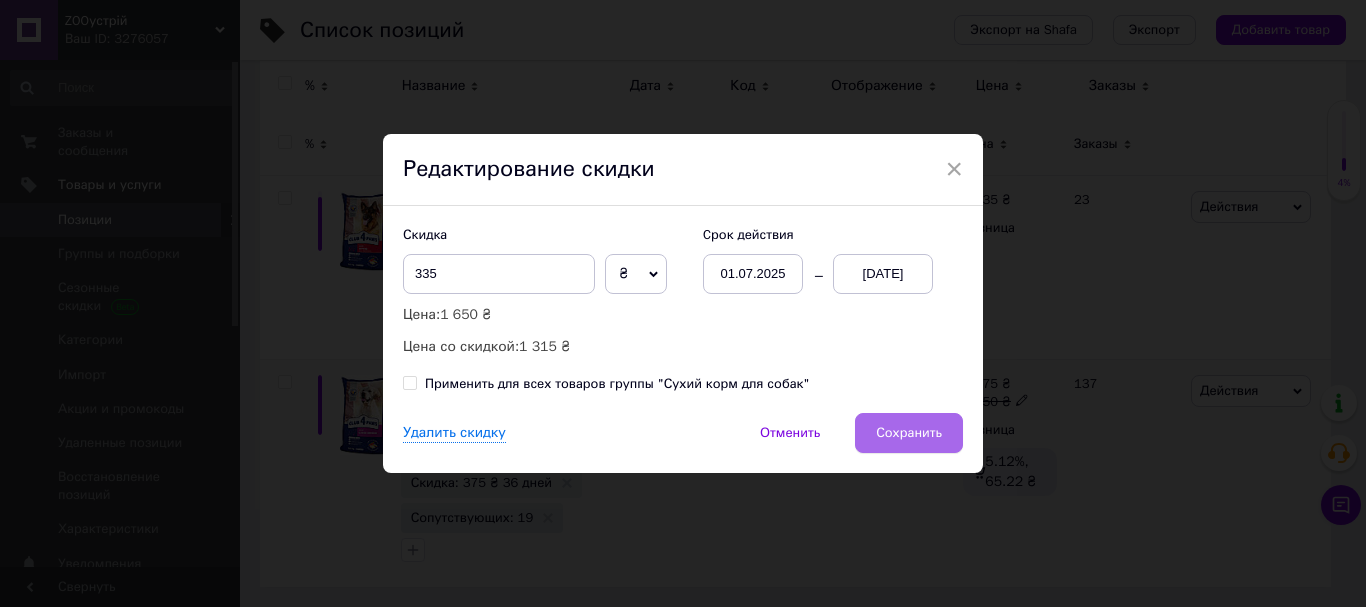 click on "Сохранить" at bounding box center (909, 433) 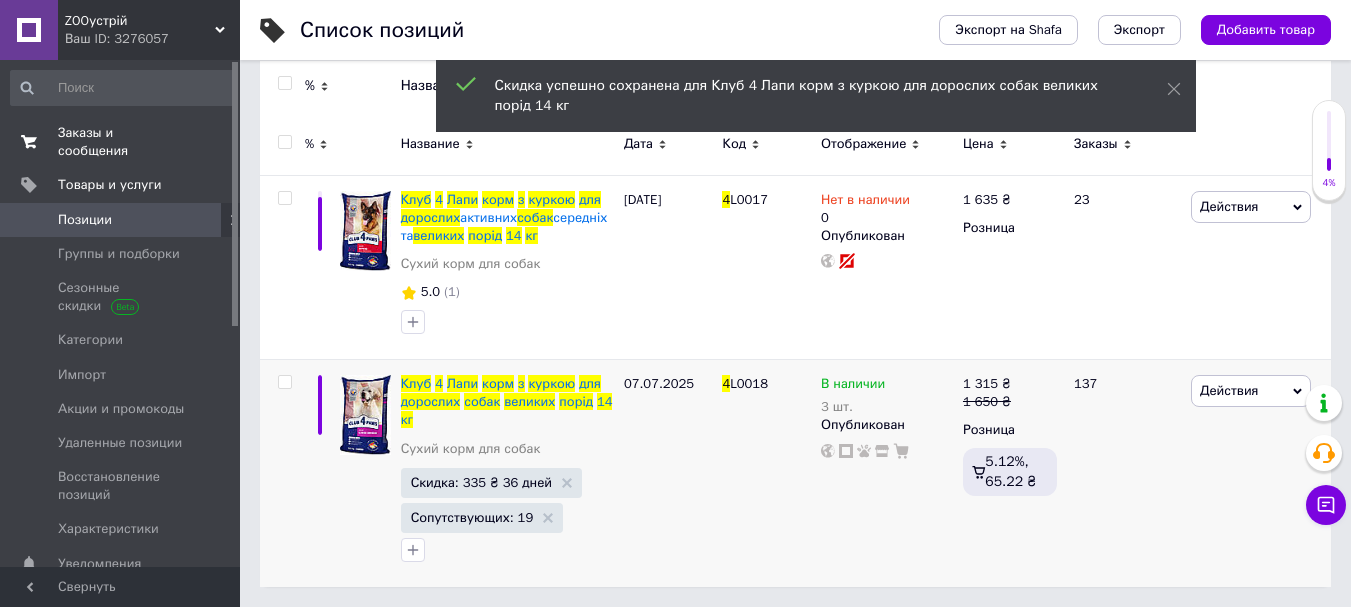 click on "Заказы и сообщения" at bounding box center (121, 142) 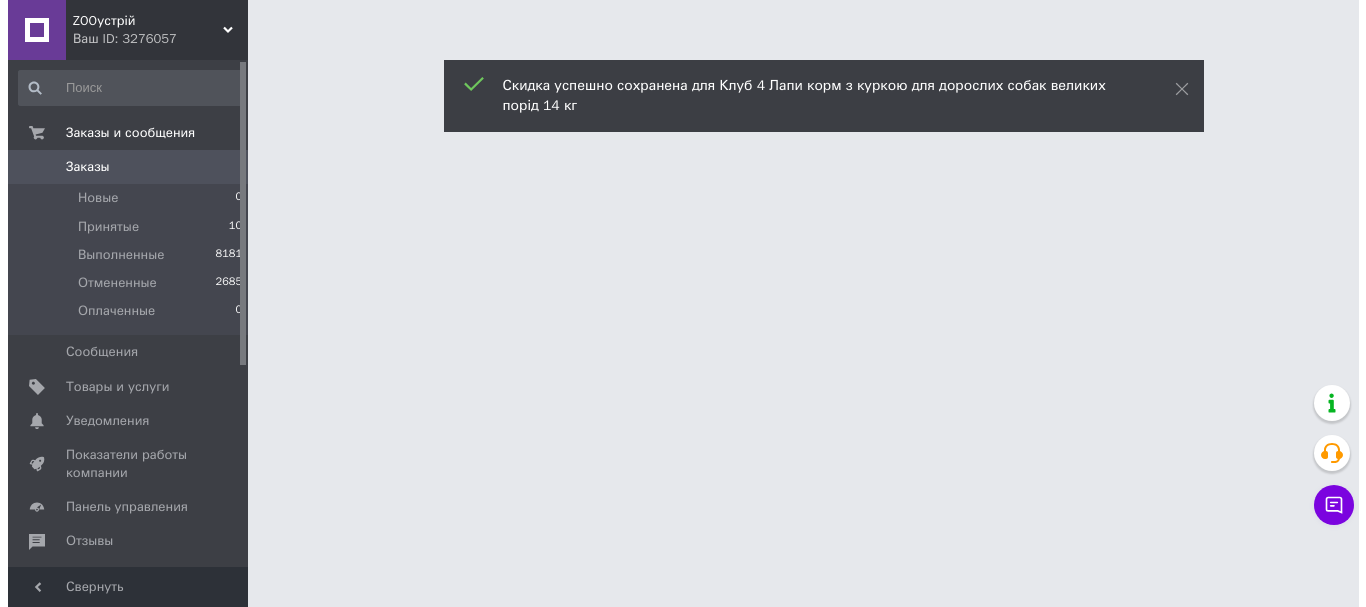 scroll, scrollTop: 0, scrollLeft: 0, axis: both 